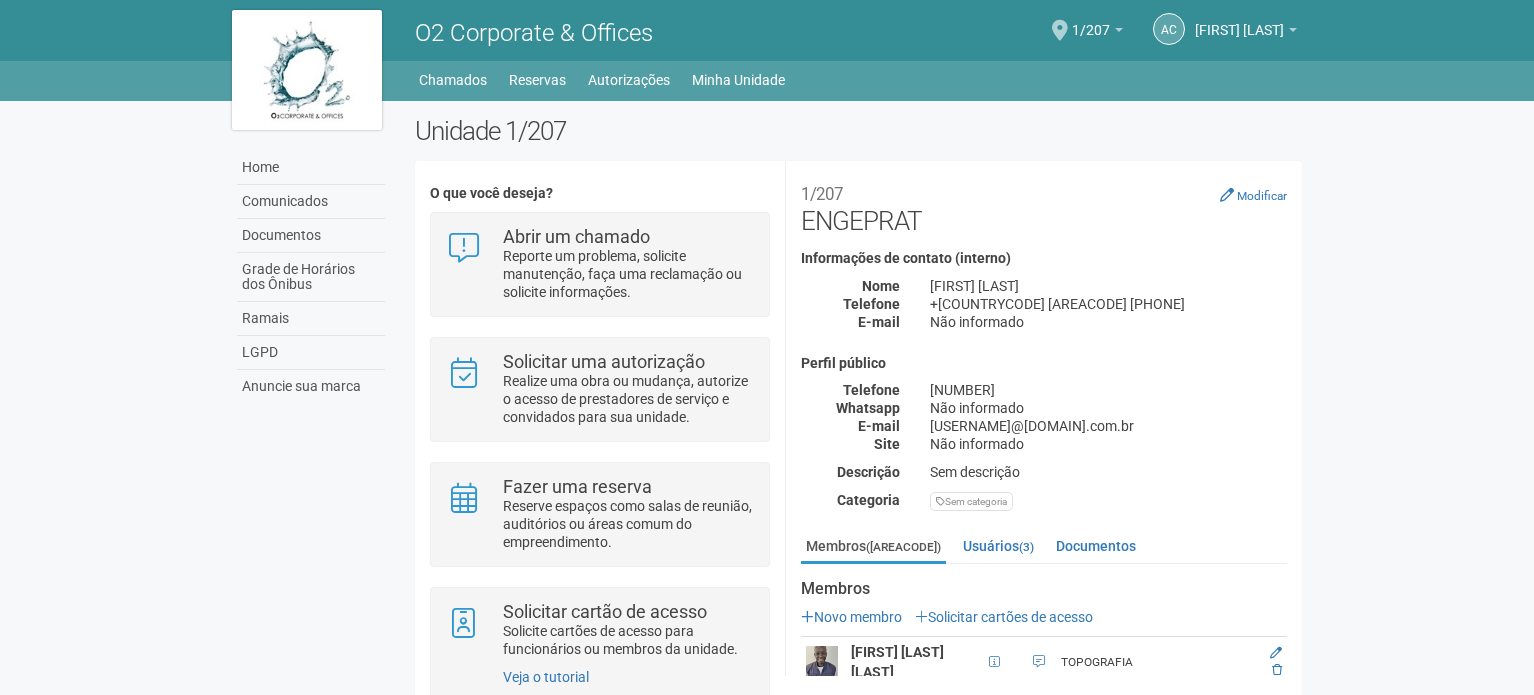 scroll, scrollTop: 0, scrollLeft: 0, axis: both 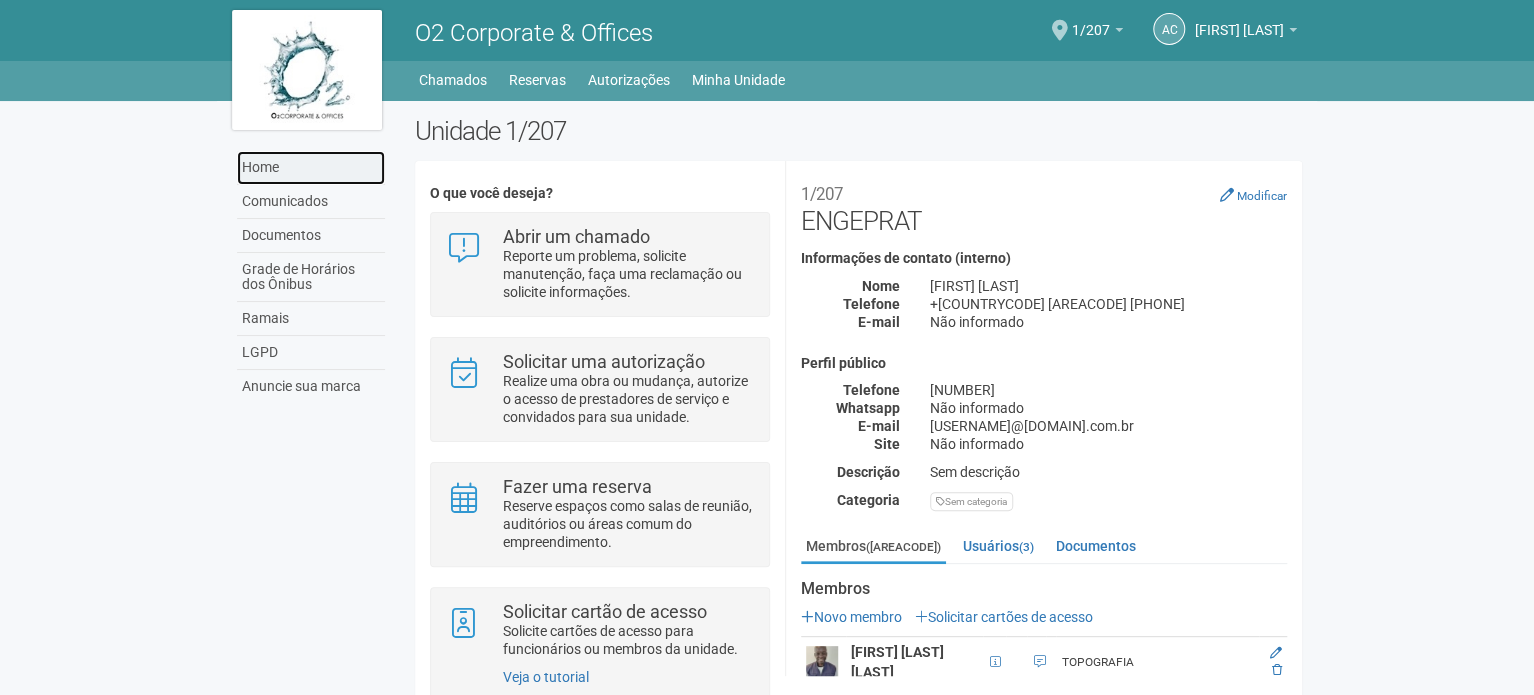 click on "Home" at bounding box center [311, 168] 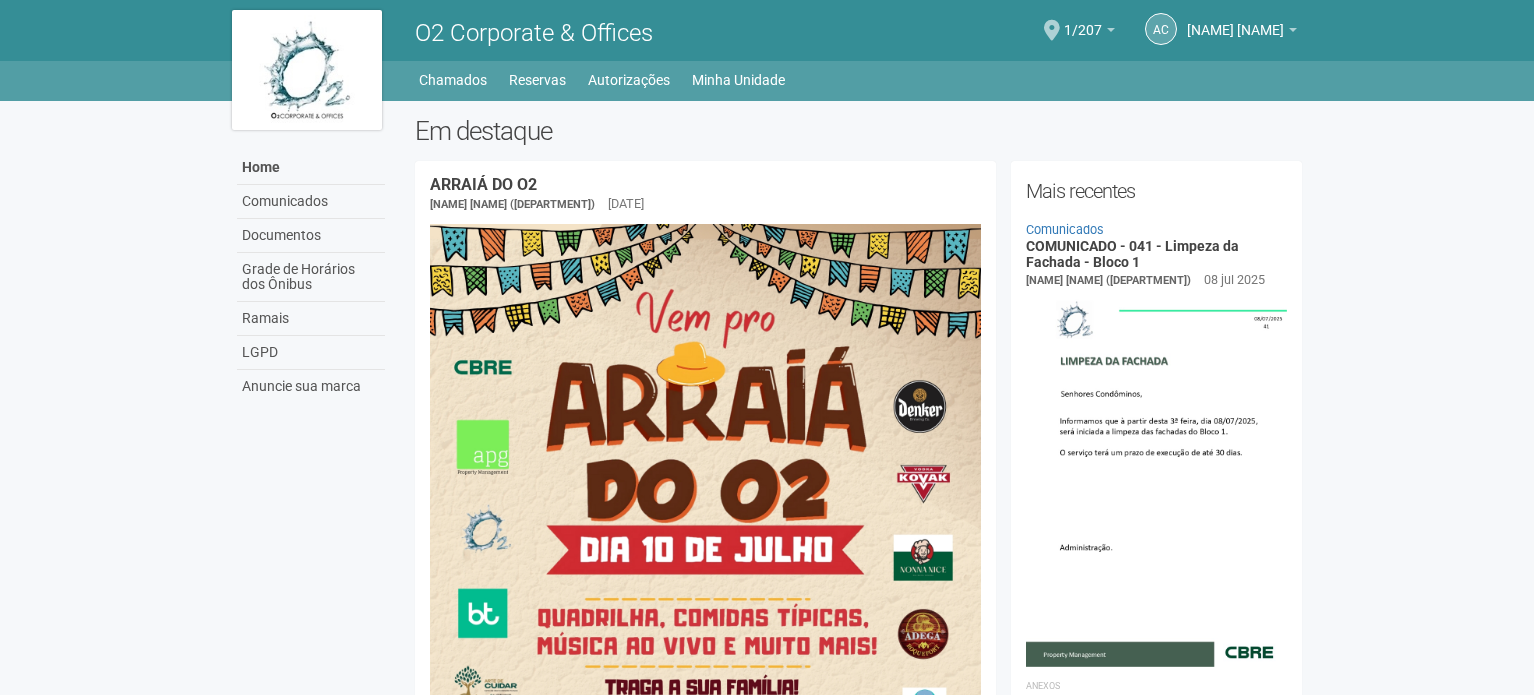 scroll, scrollTop: 0, scrollLeft: 0, axis: both 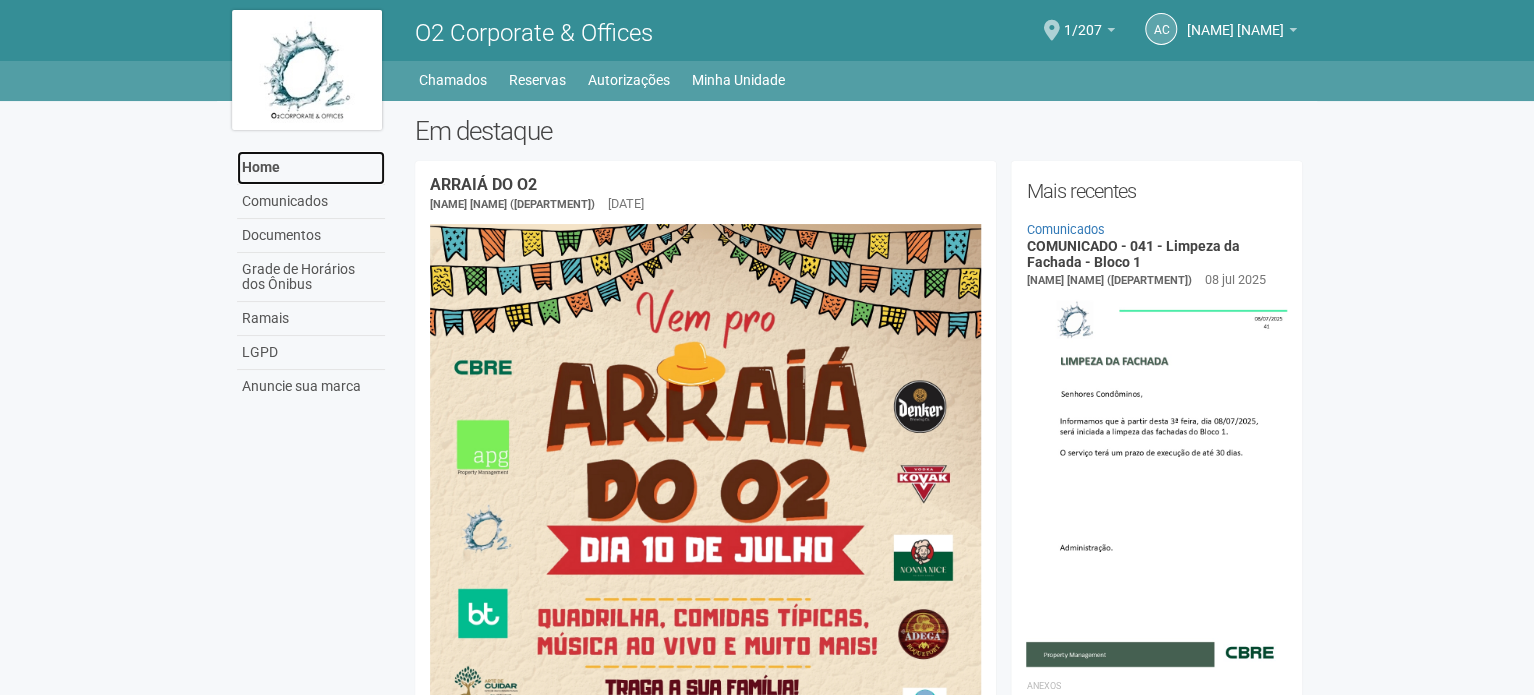 click on "Home" at bounding box center (311, 168) 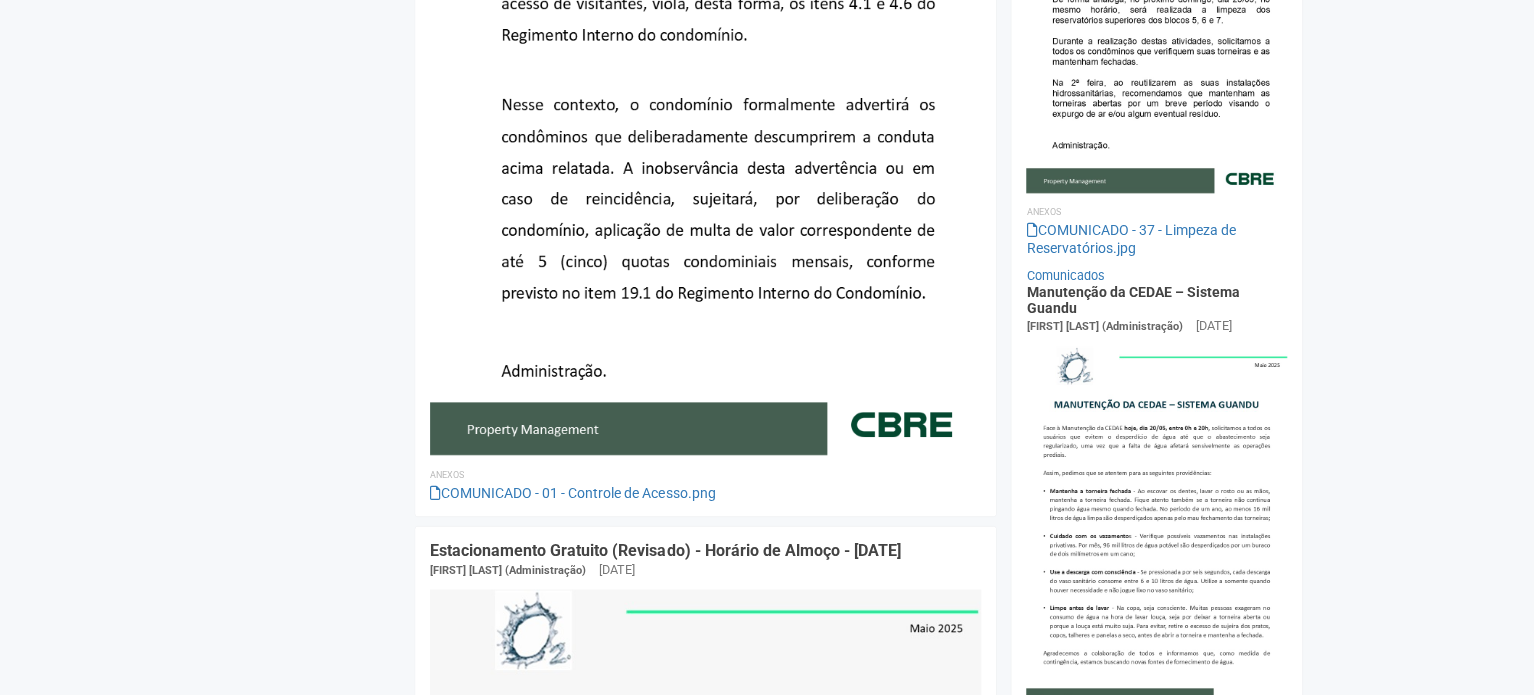 scroll, scrollTop: 1600, scrollLeft: 0, axis: vertical 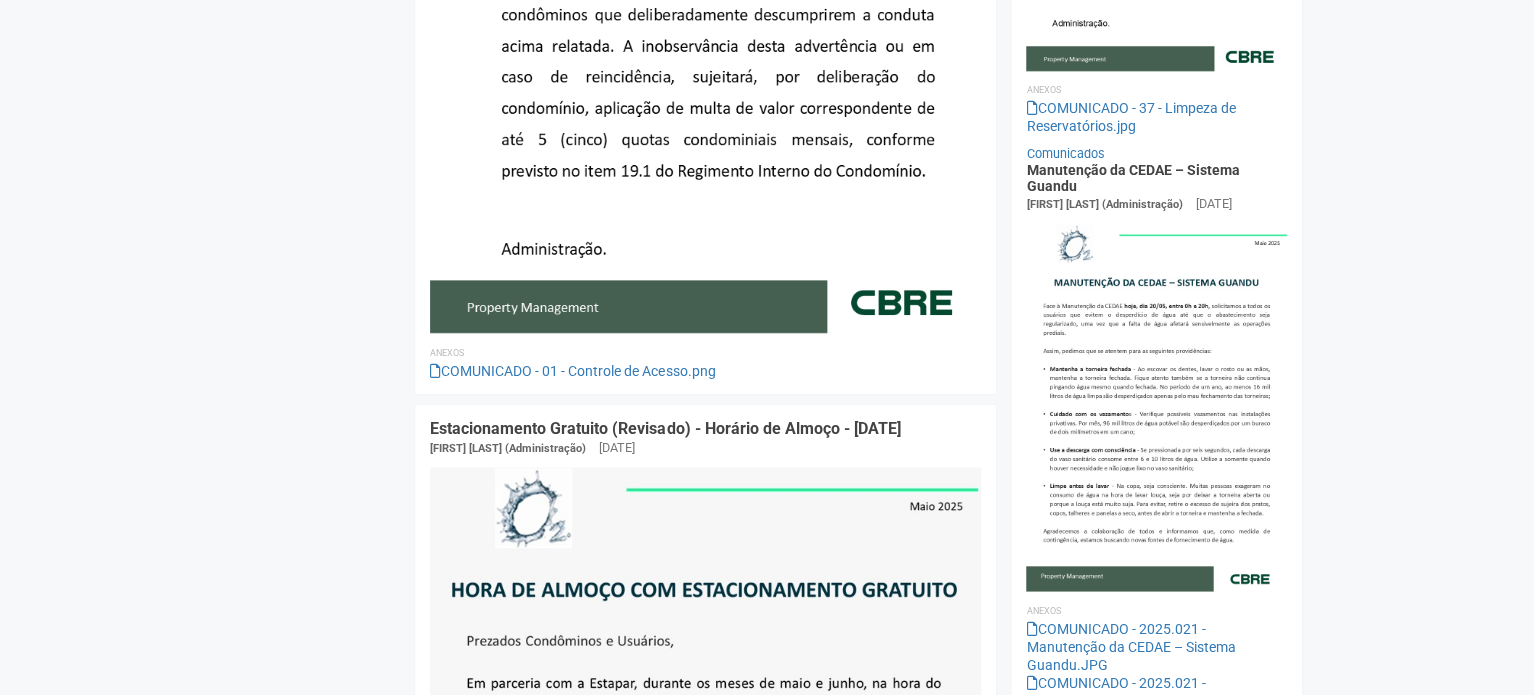 click on "Aguarde...
O2 Corporate & Offices
AC
[FIRST] [LAST]
[FIRST] [LAST]
compras@example.com
Meu perfil
Alterar senha
Sair
1/207
Você está na unidade
1/207
Ir para a unidade
Home
Home
Comunicados
Documentos
Grade de Horários dos Ônibus
Ramais
LGPD
Anuncie sua marca
Chamados Reservas" at bounding box center [767, -1253] 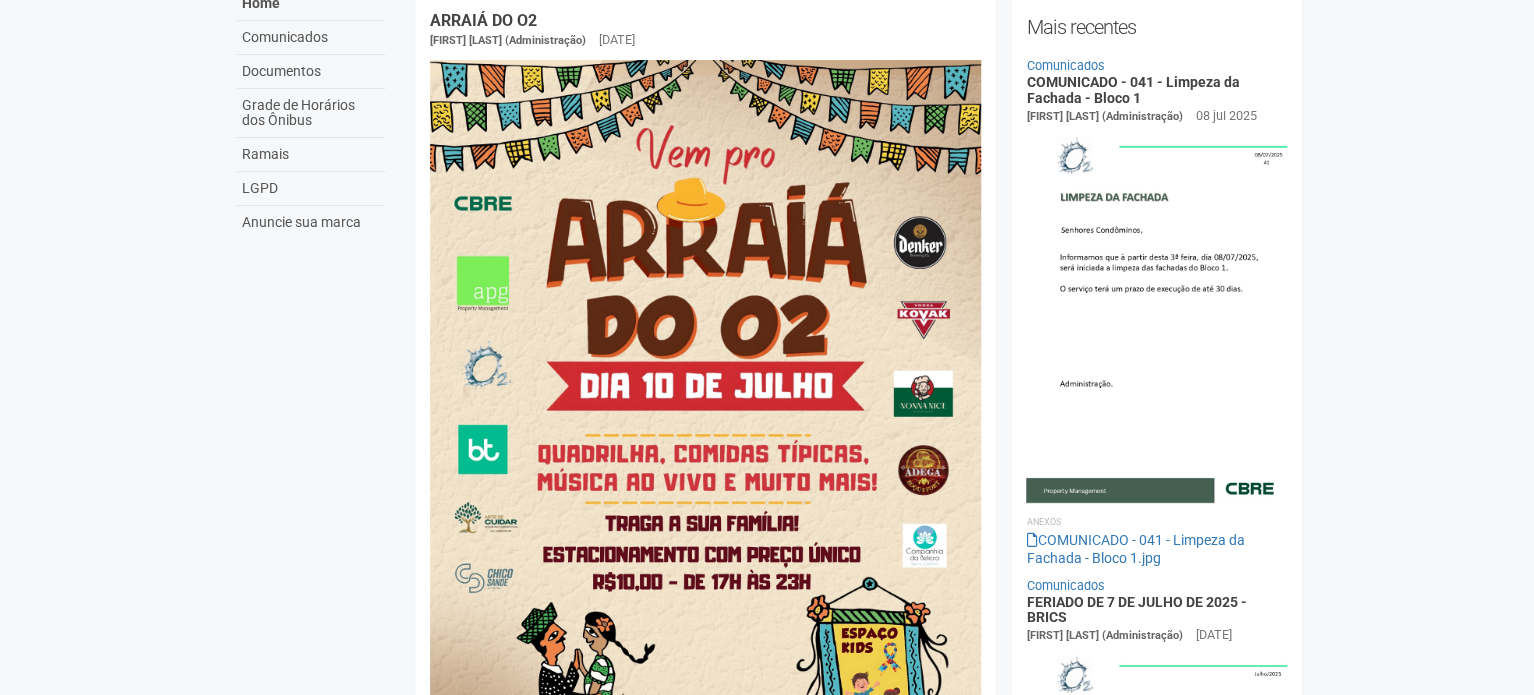 scroll, scrollTop: 0, scrollLeft: 0, axis: both 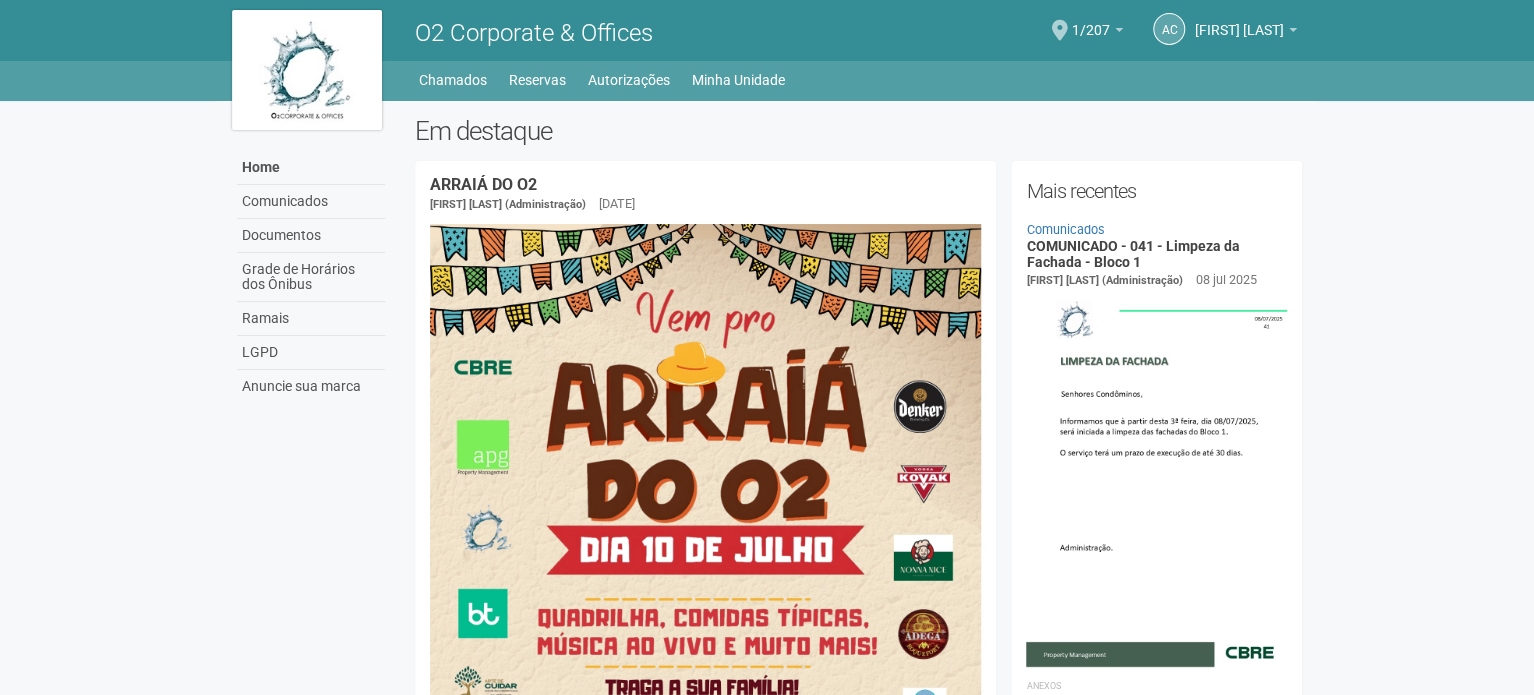 click on "AC
Andréa Cunha
Andréa Cunha
compras@engeprat.com.br
Meu perfil
Alterar senha
Sair
1/207
Você está na unidade
1/207
Ir para a unidade" at bounding box center [1088, 30] 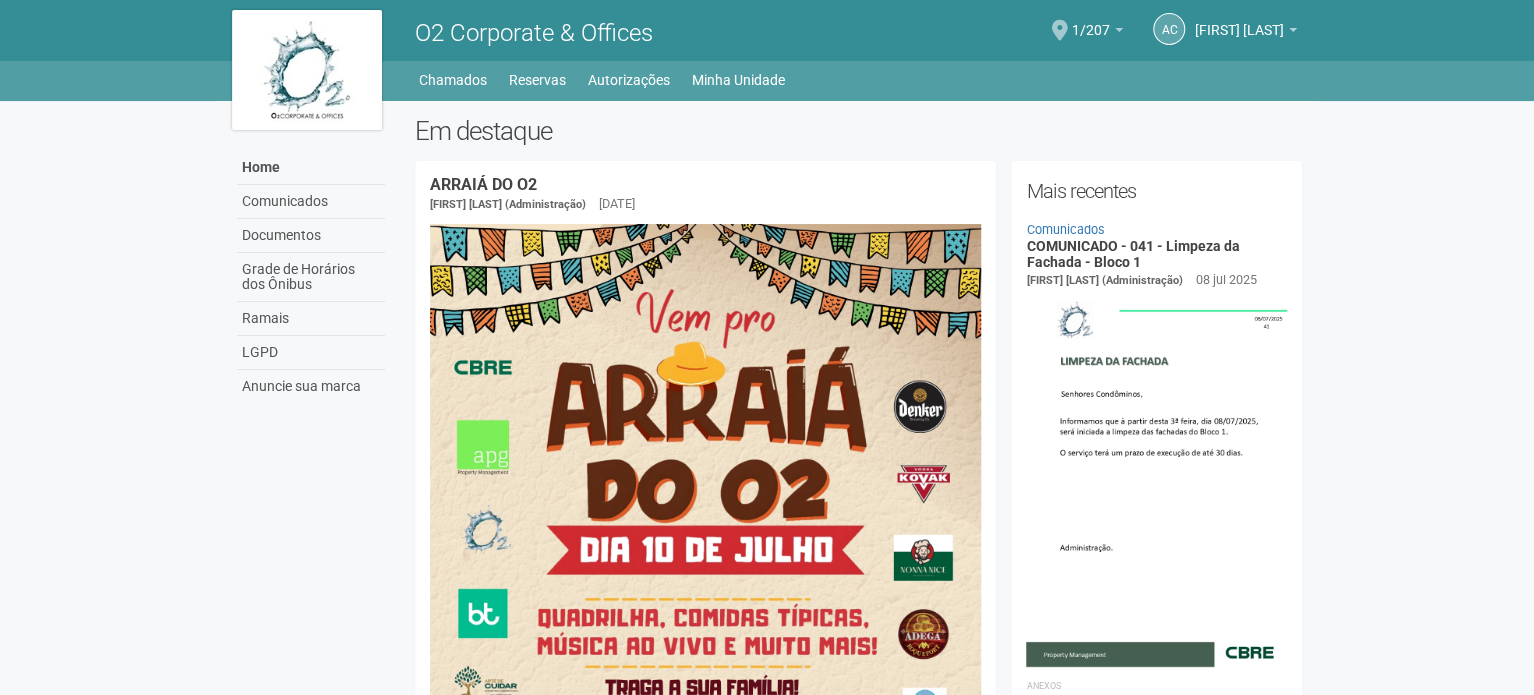 click at bounding box center (1060, 30) 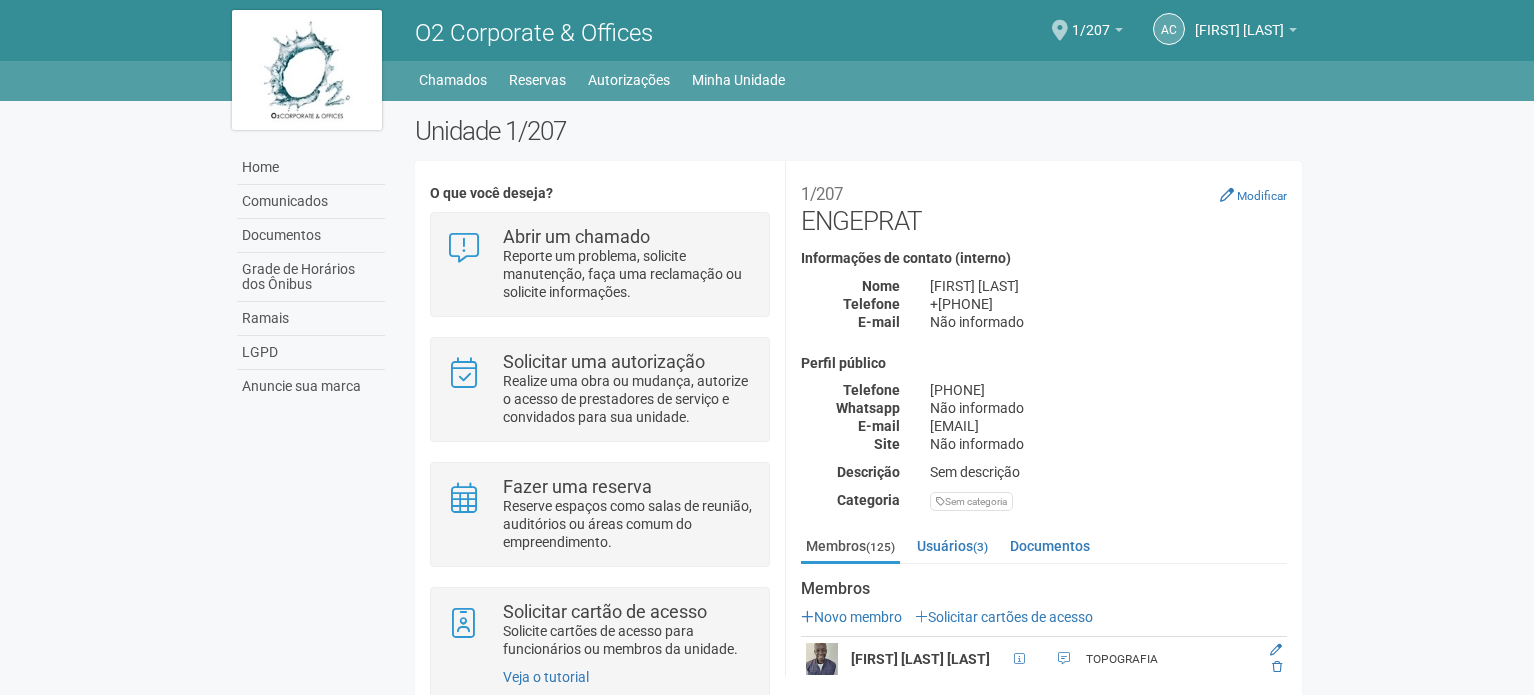 scroll, scrollTop: 0, scrollLeft: 0, axis: both 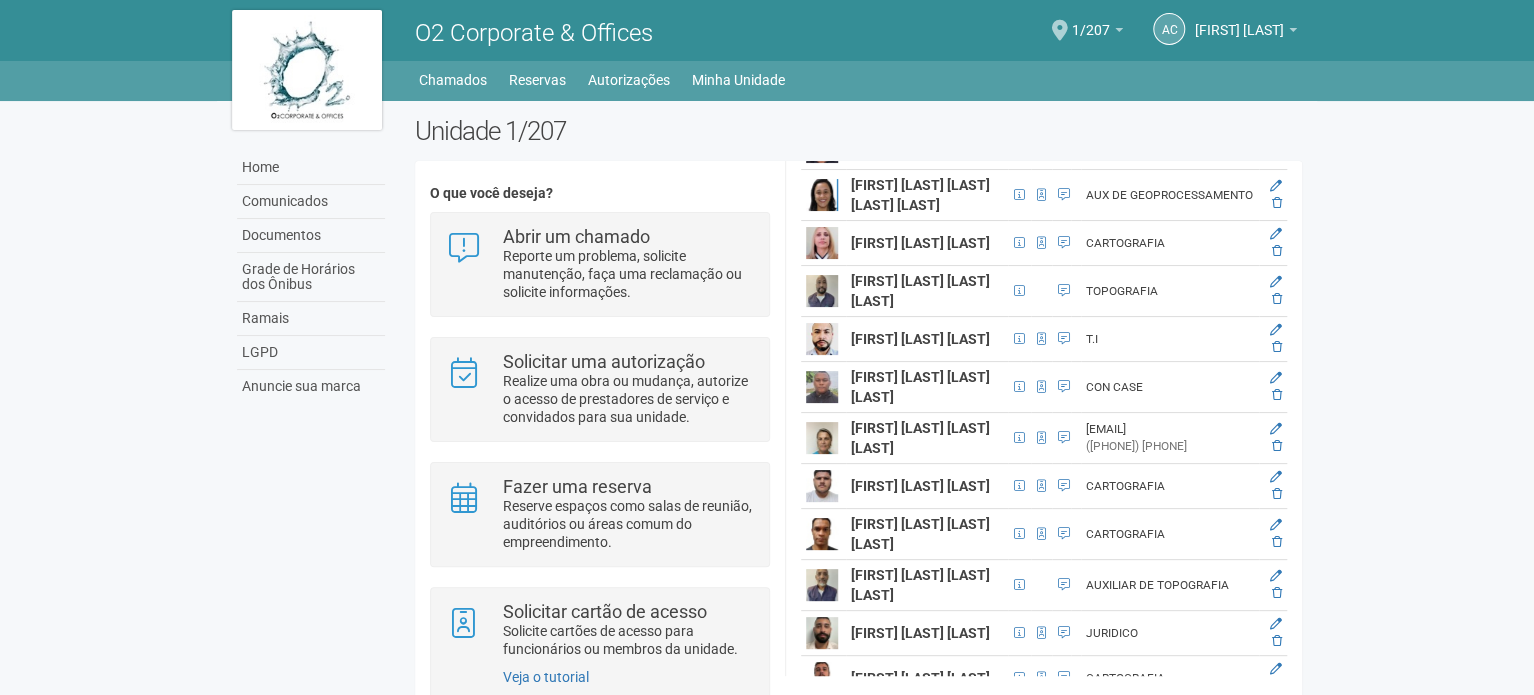 click on "O2 Corporate & Offices" at bounding box center (629, 33) 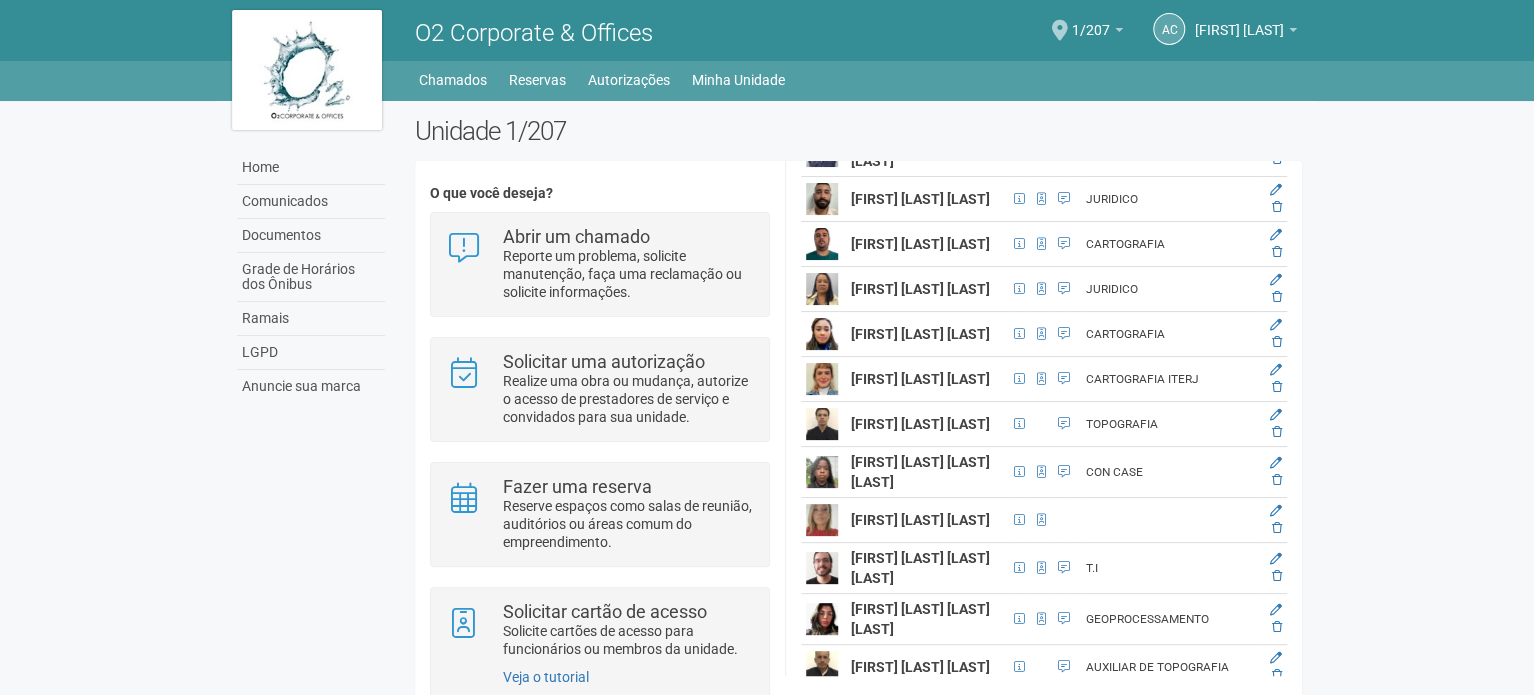 scroll, scrollTop: 1500, scrollLeft: 23, axis: both 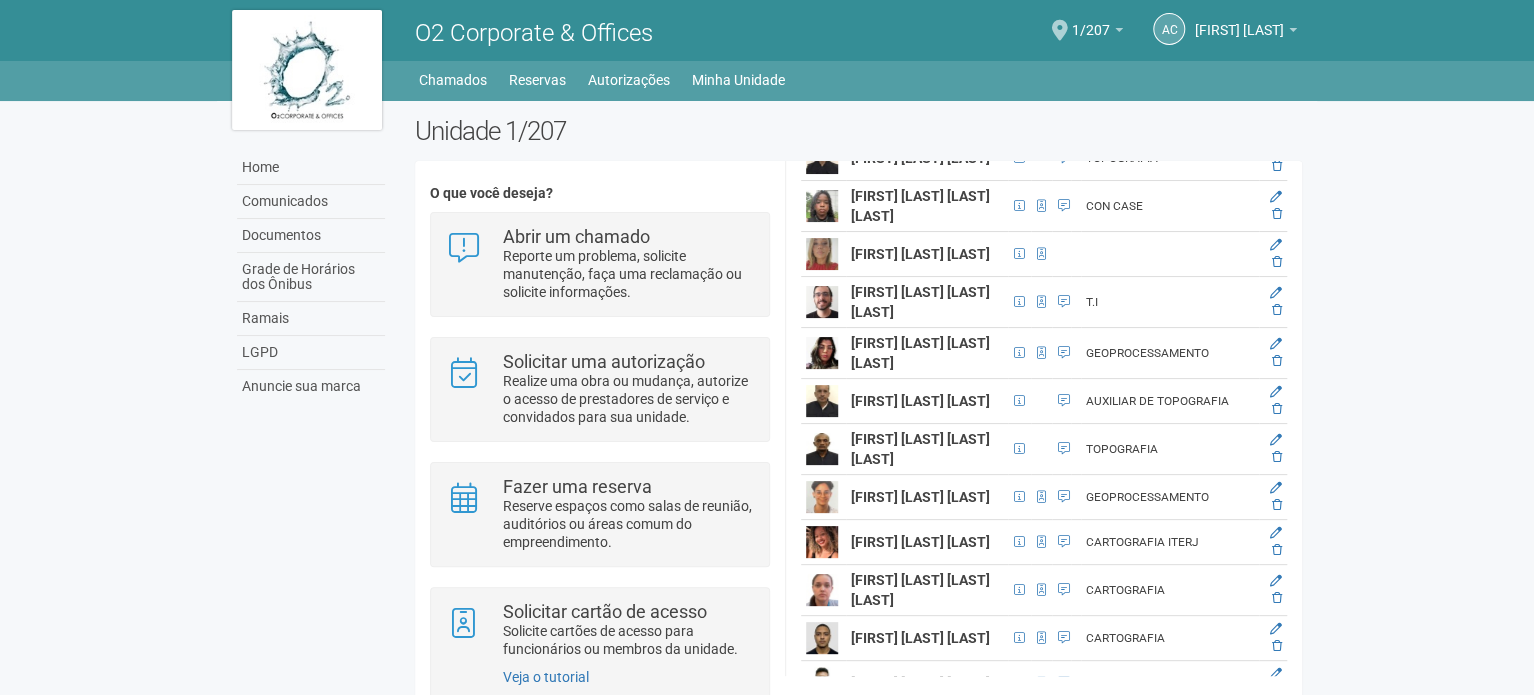 click on "Home
Home
Comunicados
Documentos
Grade de Horários dos Ônibus
Ramais
LGPD
Anuncie sua marca
Chamados
Reservas
Autorizações
Minha Unidade
Meu Perfil
Minhas unidades
1/207
Sair" at bounding box center (859, 80) 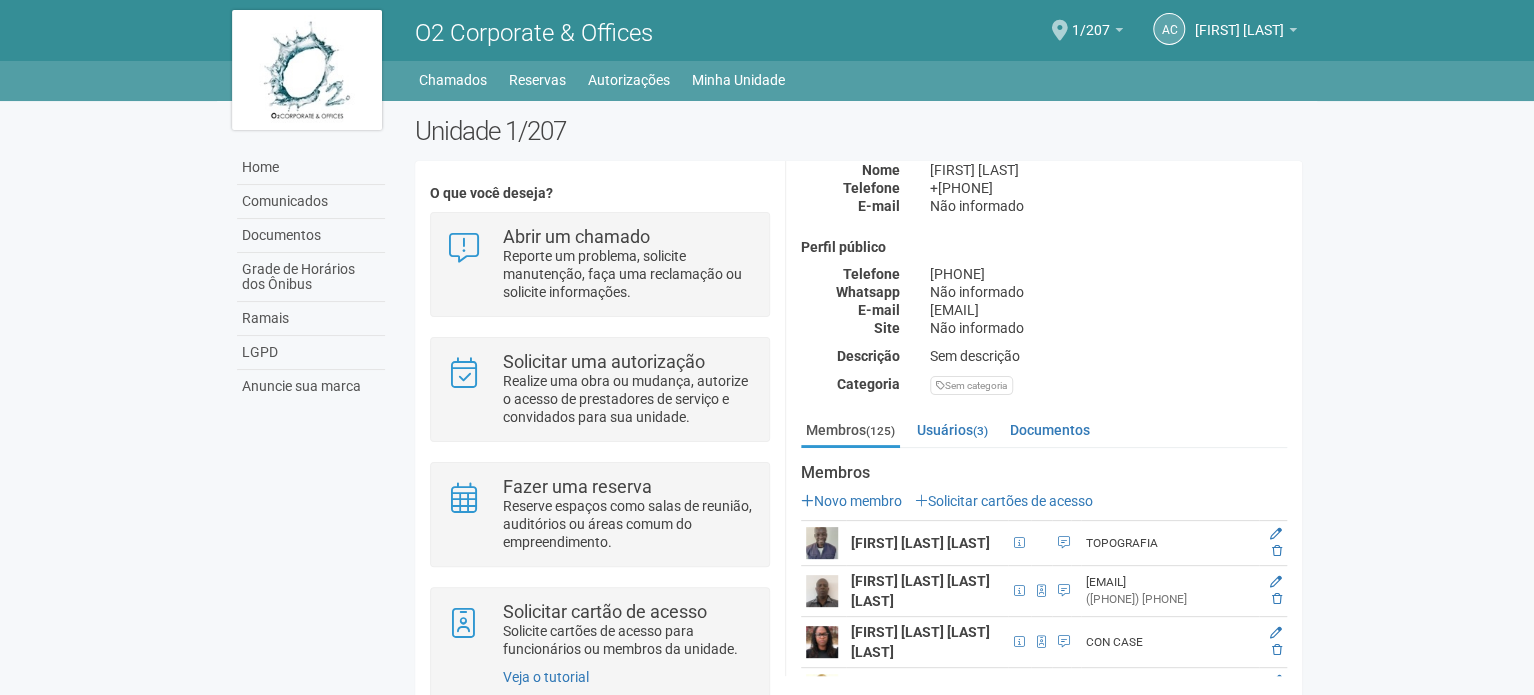 scroll, scrollTop: 0, scrollLeft: 23, axis: horizontal 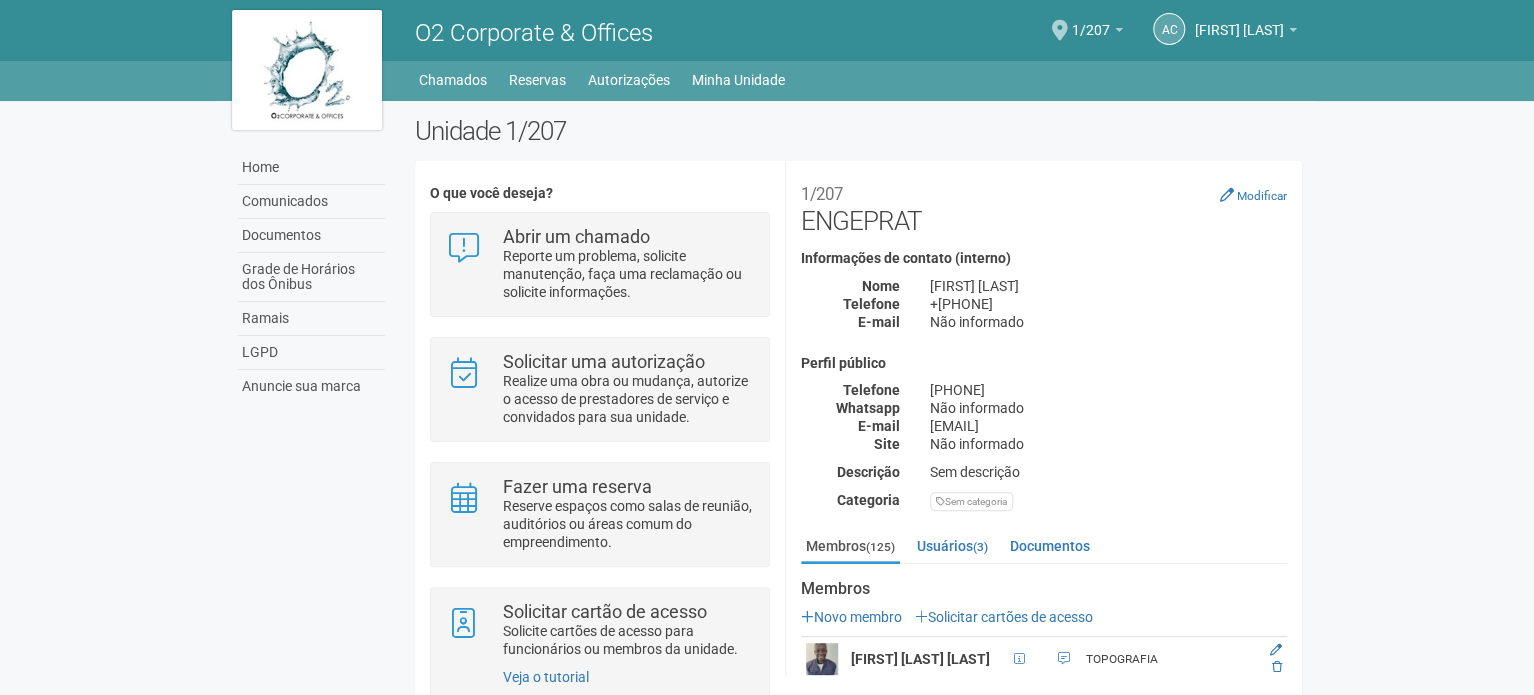 click on "AC
Andréa Cunha
Andréa Cunha
compras@engeprat.com.br
Meu perfil
Alterar senha
Sair
1/207
Você está na unidade
1/207
Ir para a unidade" at bounding box center [1088, 30] 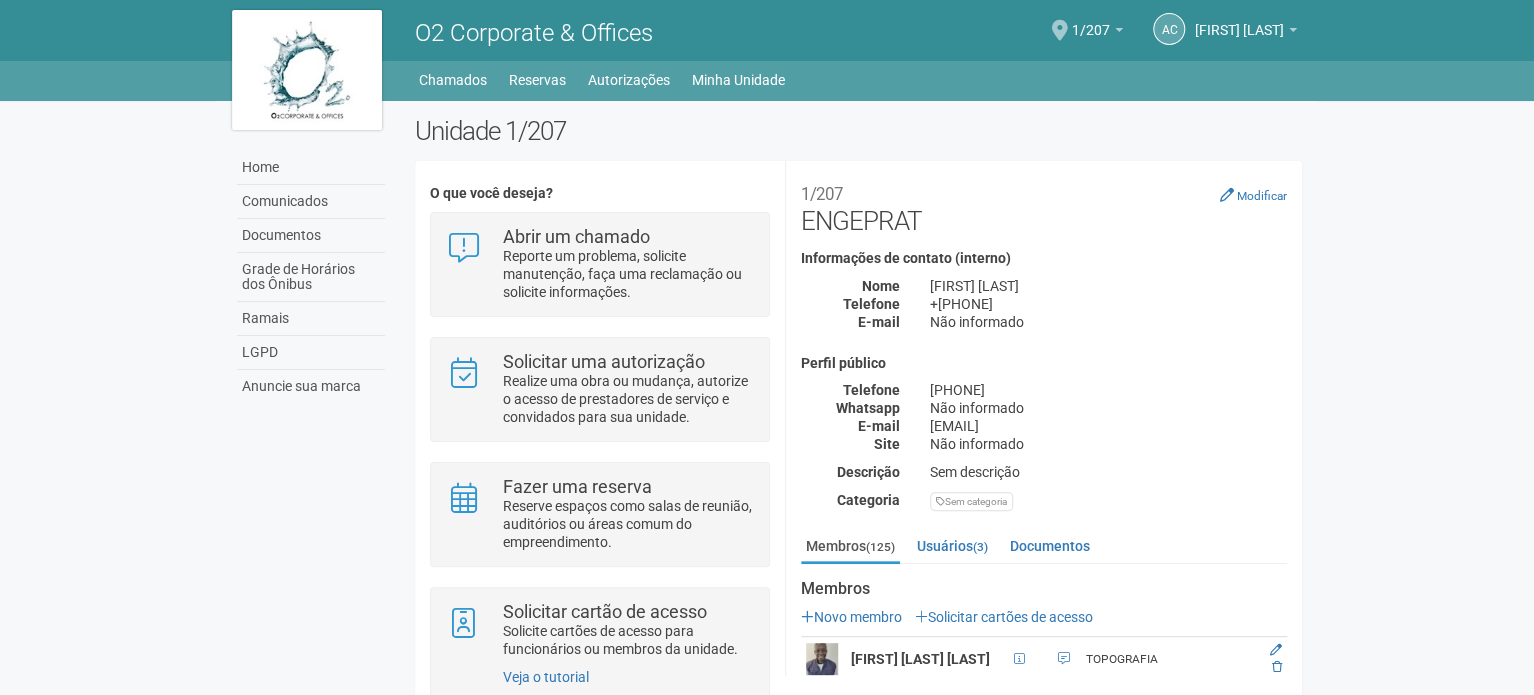 click at bounding box center (1060, 30) 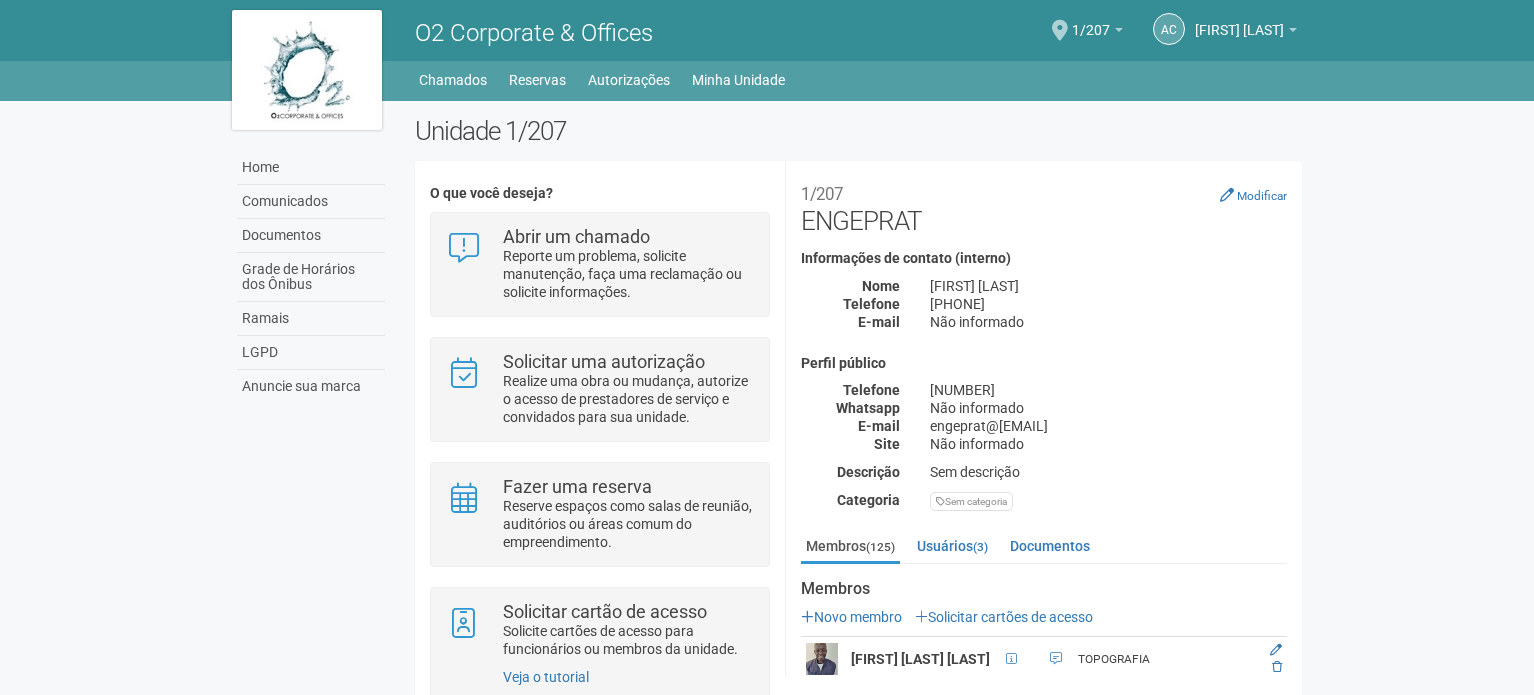 scroll, scrollTop: 0, scrollLeft: 0, axis: both 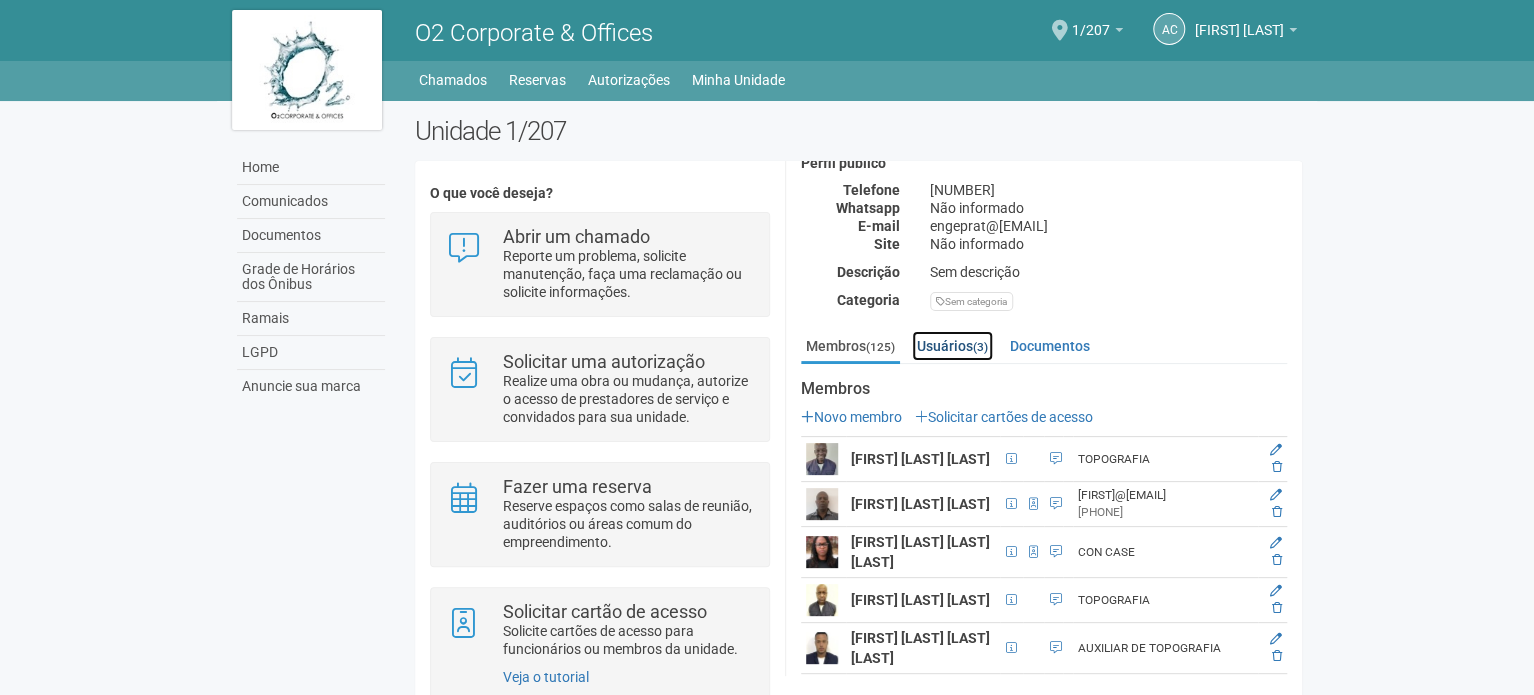 click on "Usuários
(3)" at bounding box center (952, 346) 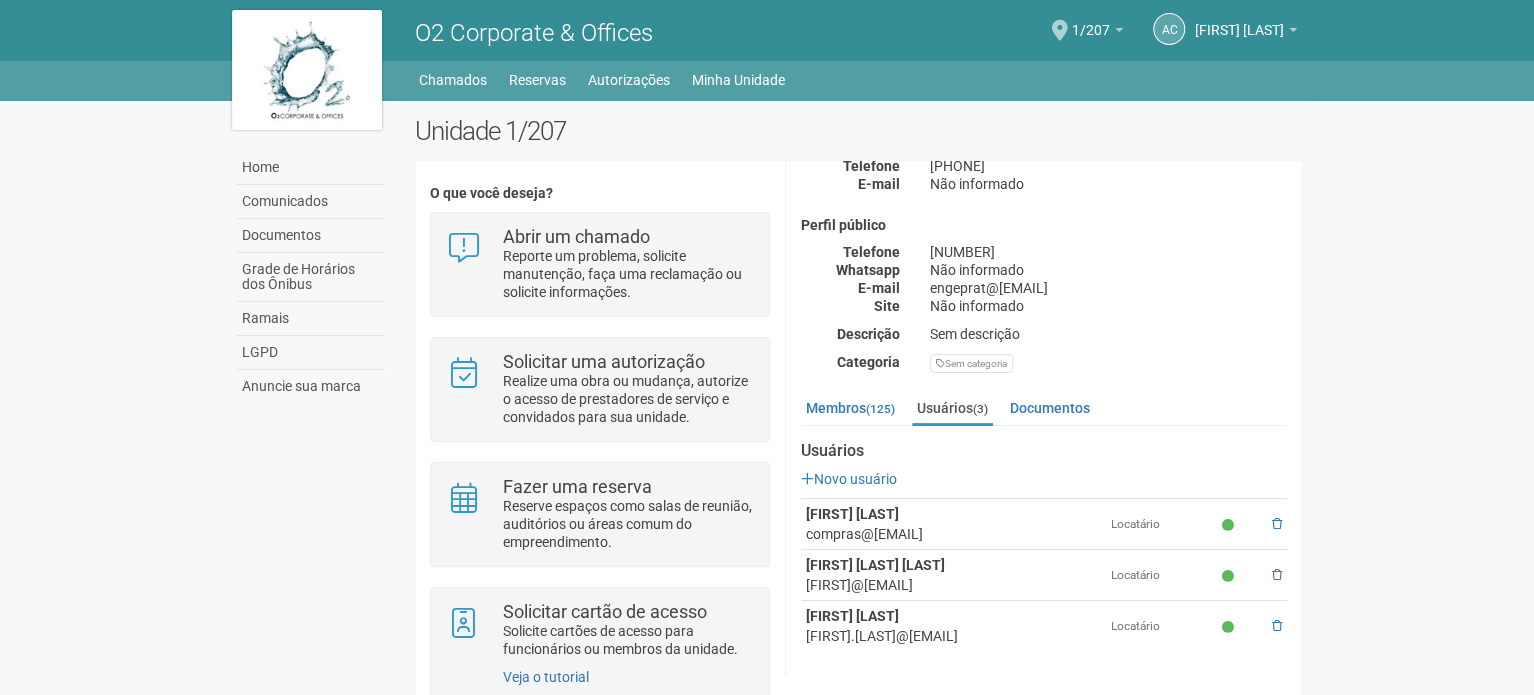 scroll, scrollTop: 49, scrollLeft: 0, axis: vertical 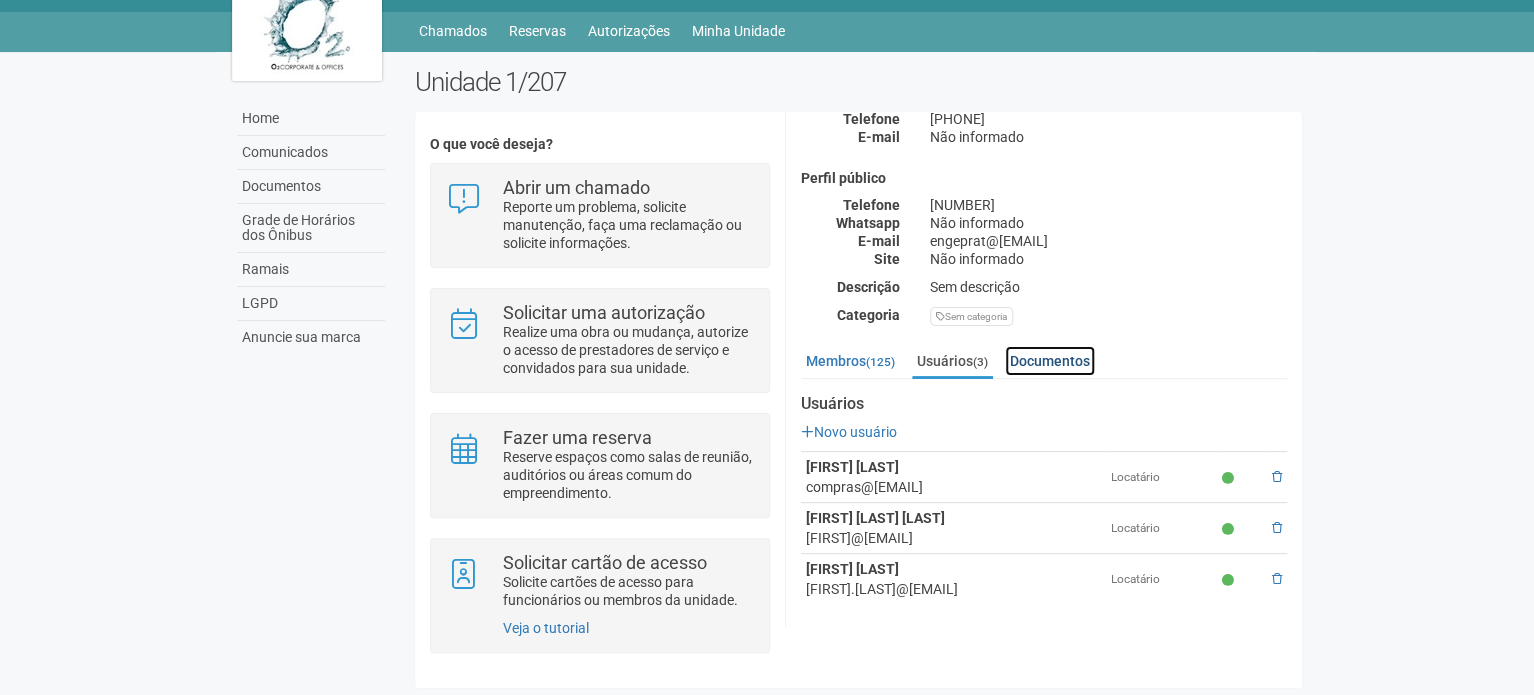click on "Documentos" at bounding box center (1050, 361) 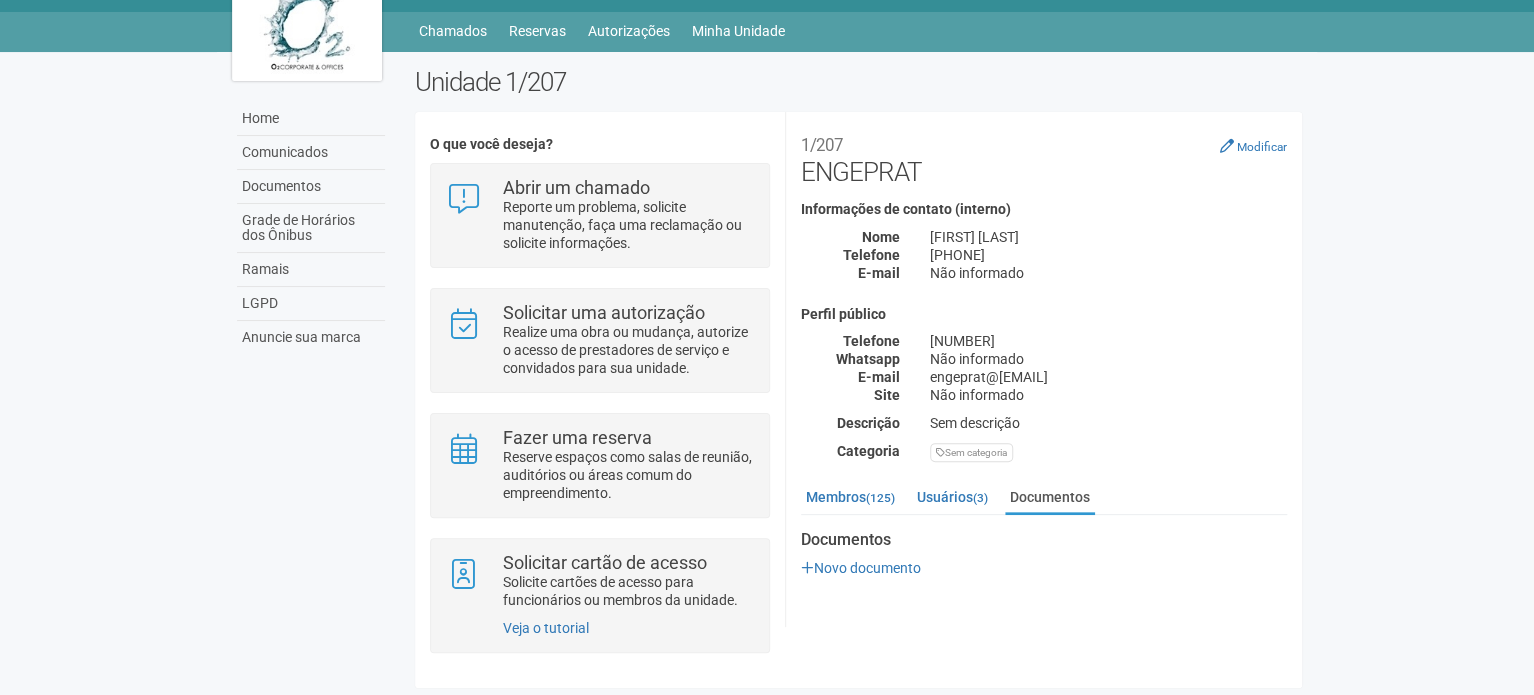 scroll, scrollTop: 0, scrollLeft: 0, axis: both 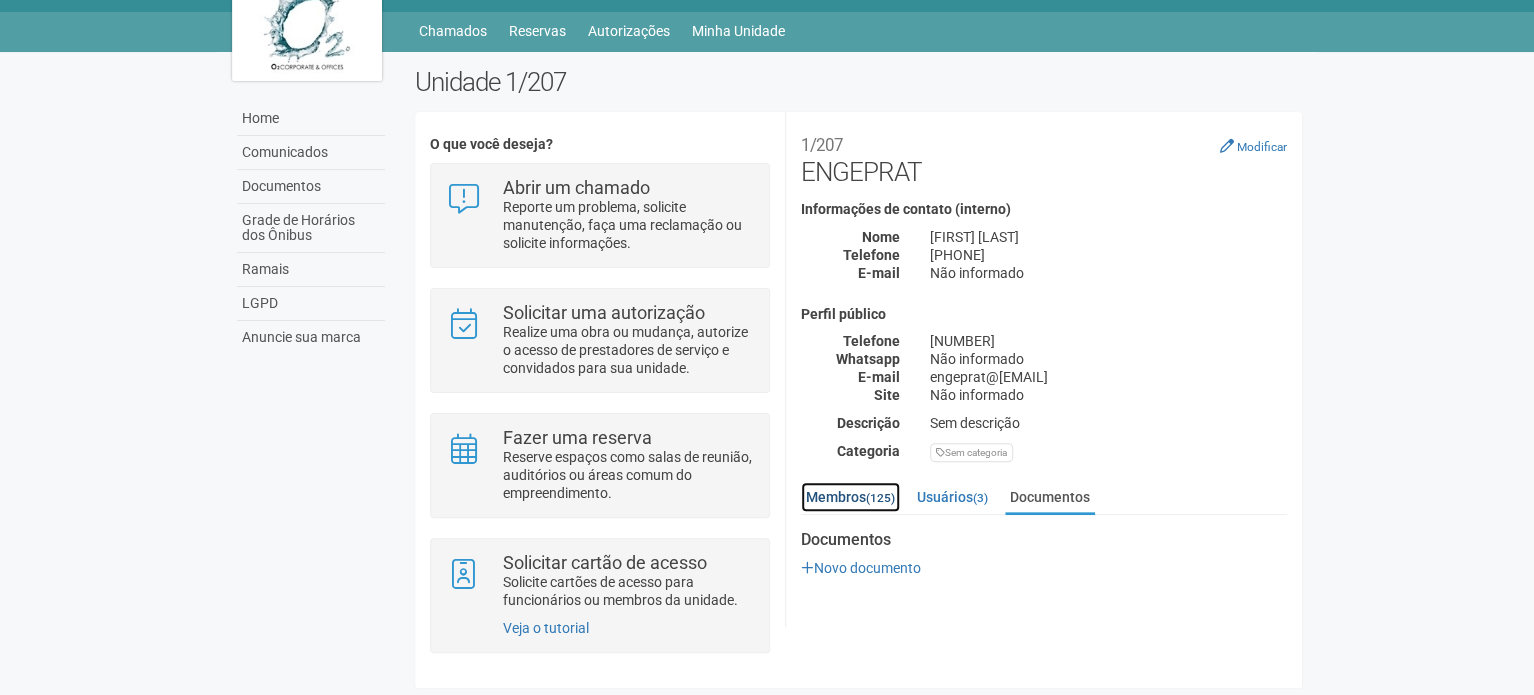 click on "Membros
(125)" at bounding box center (850, 497) 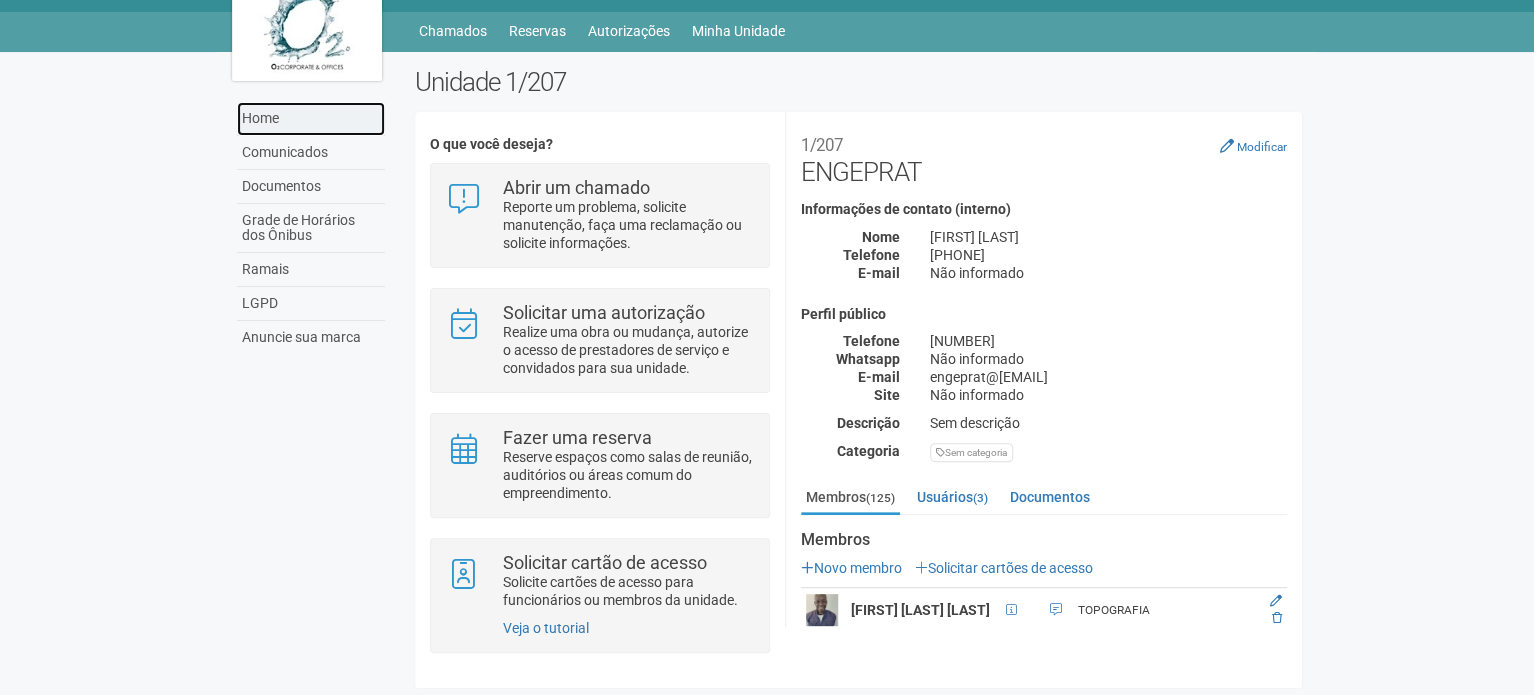 click on "Home" at bounding box center [311, 119] 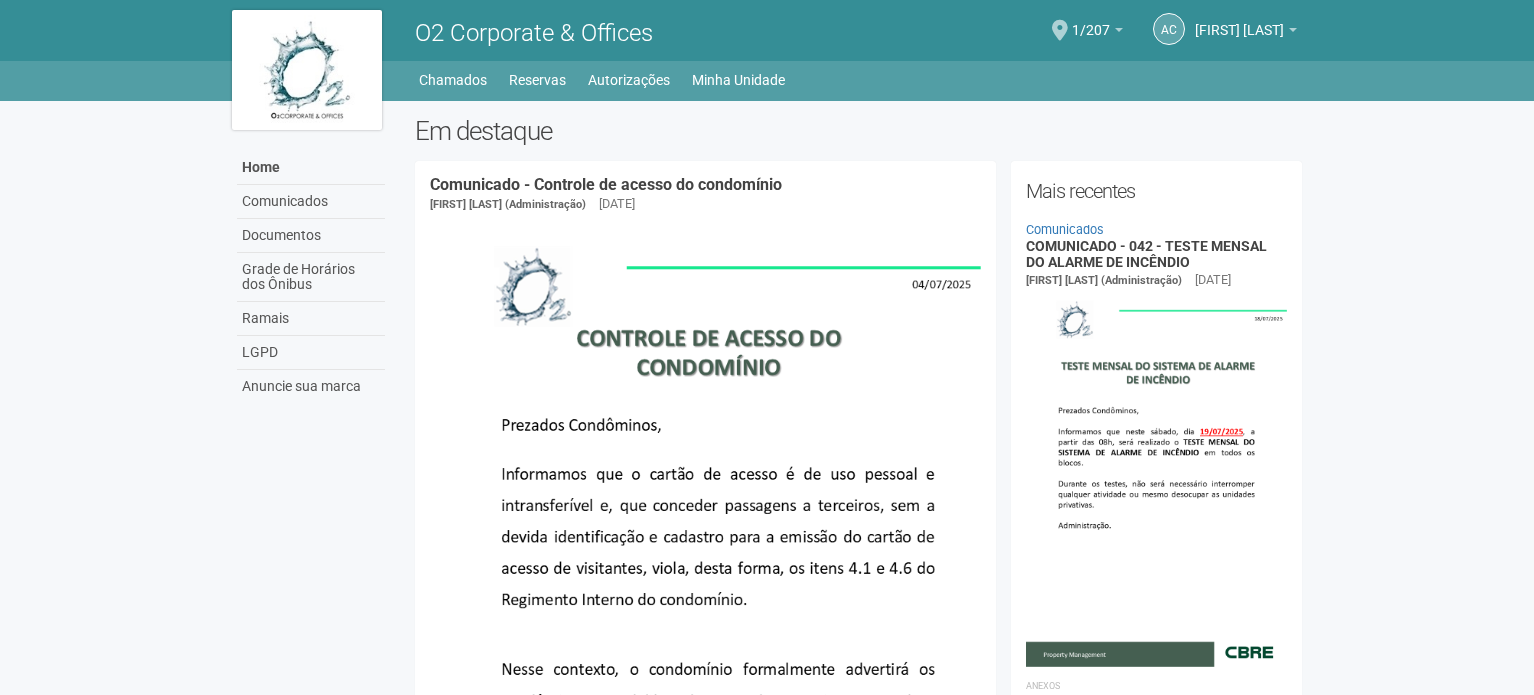 scroll, scrollTop: 0, scrollLeft: 0, axis: both 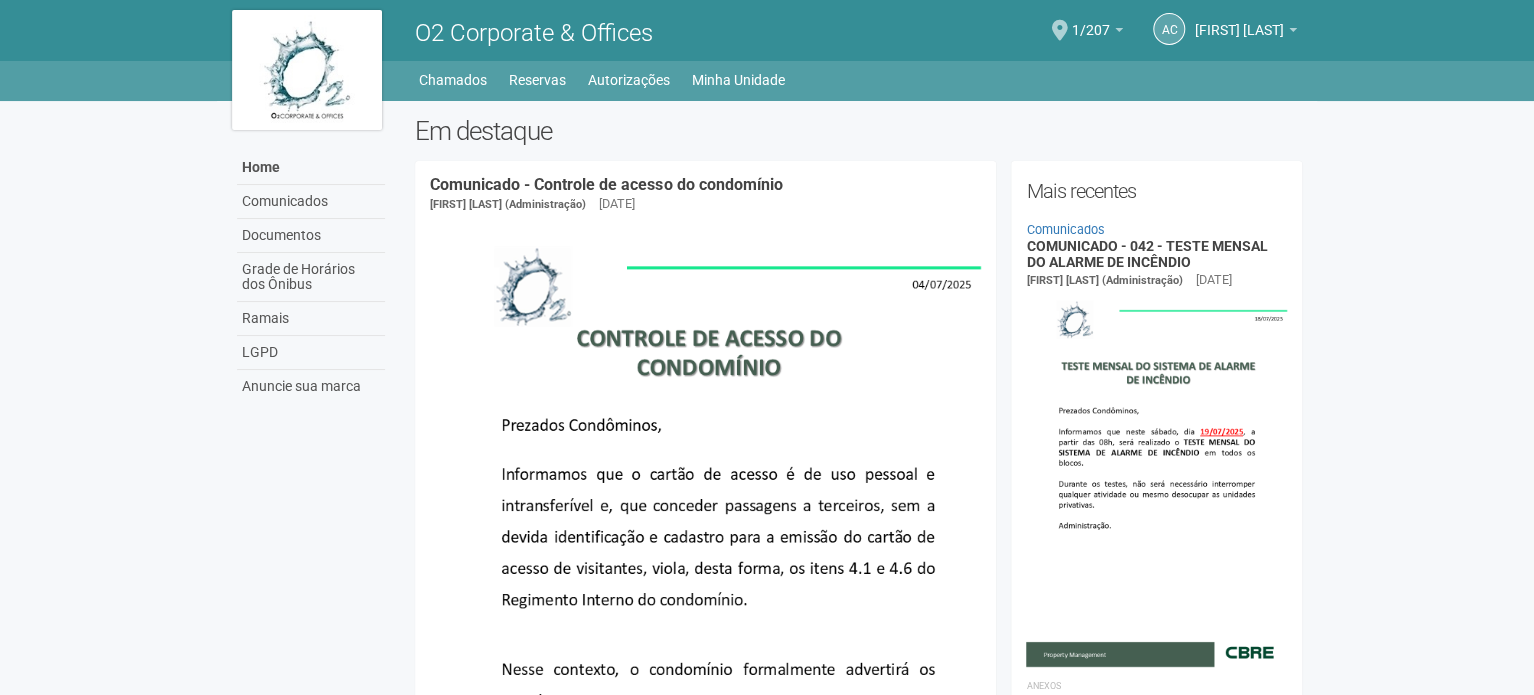 drag, startPoint x: 255, startPoint y: 519, endPoint x: 256, endPoint y: -106, distance: 625.0008 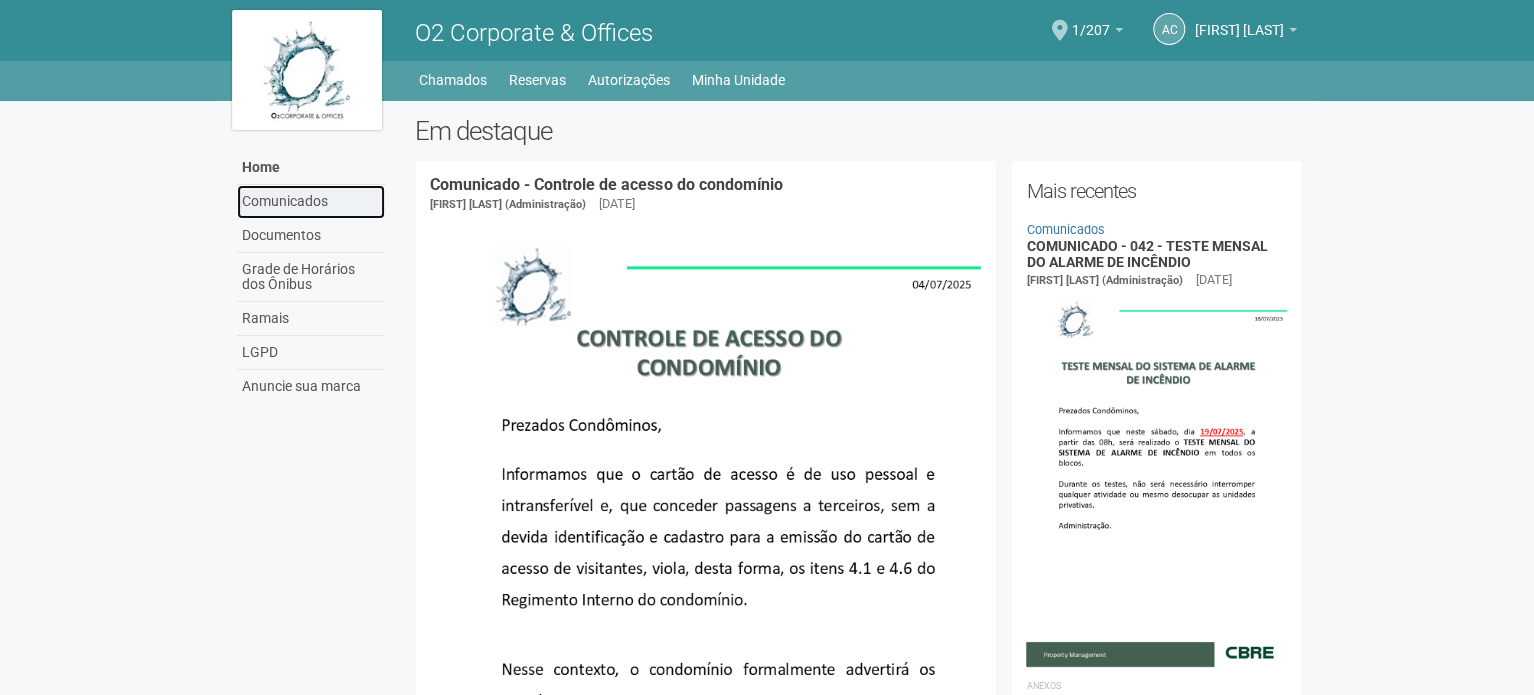 click on "Comunicados" at bounding box center [311, 202] 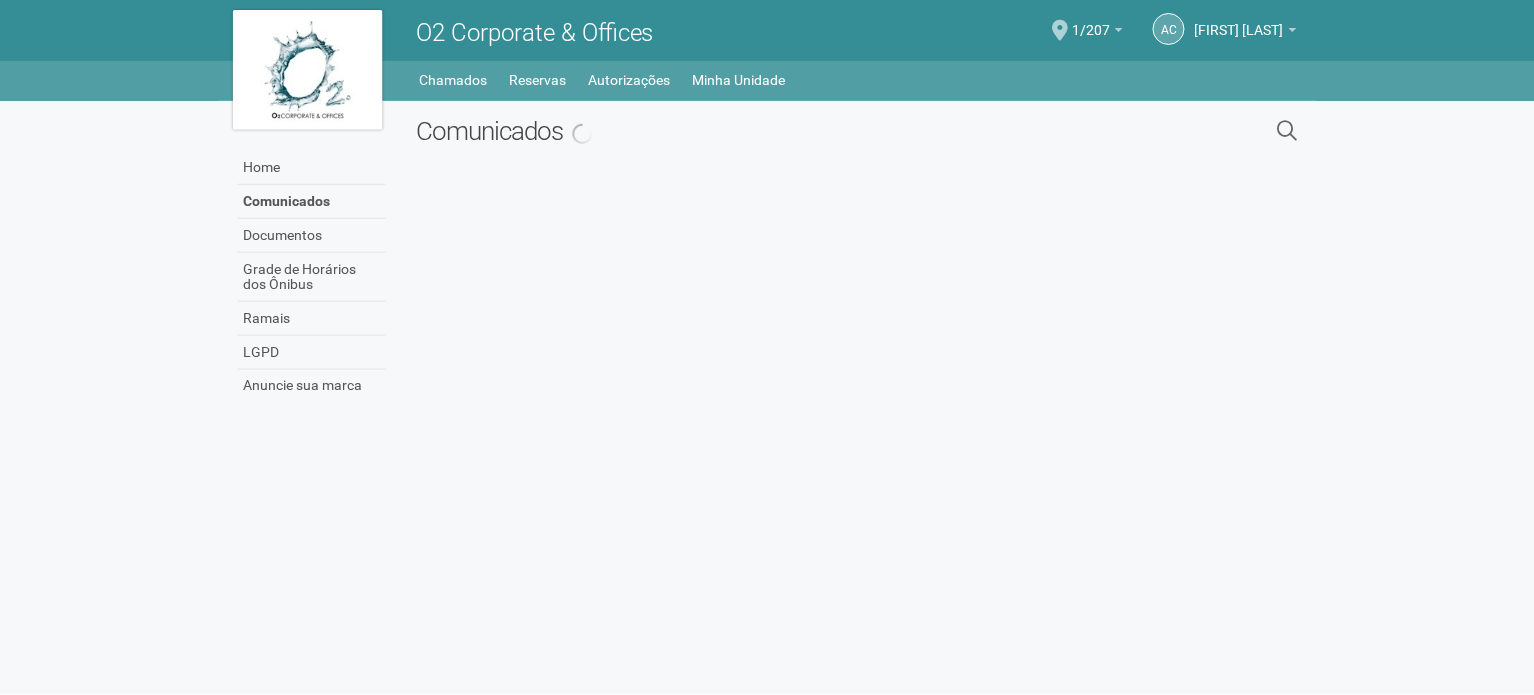 scroll, scrollTop: 0, scrollLeft: 0, axis: both 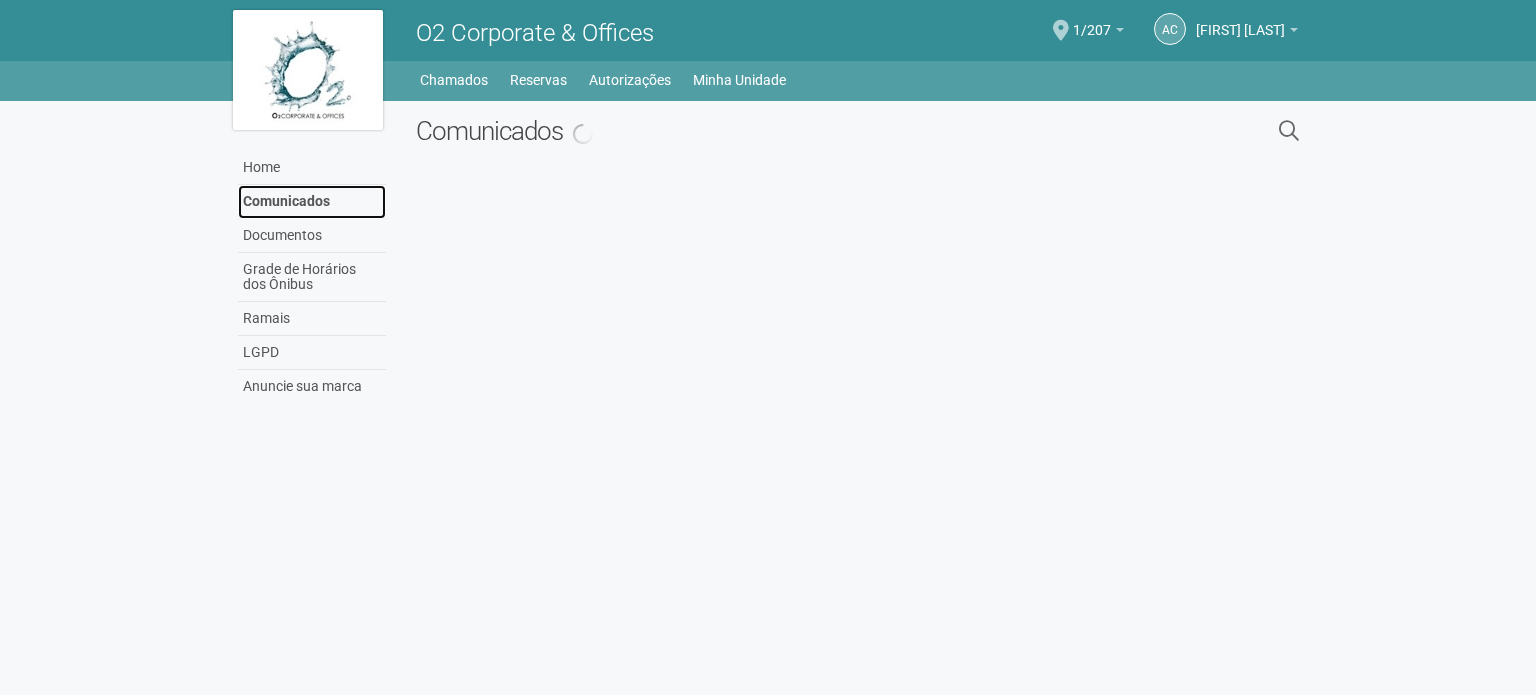 click on "Comunicados" at bounding box center (312, 202) 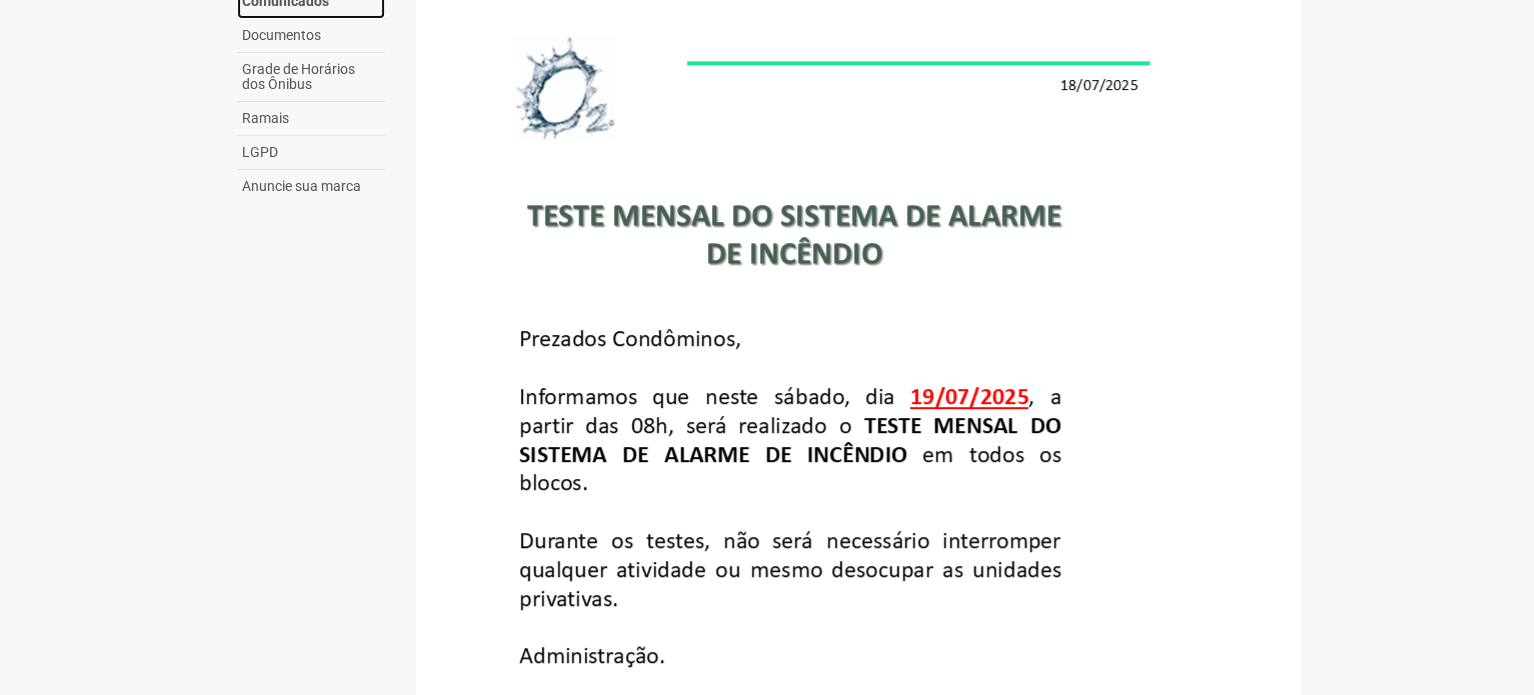 scroll, scrollTop: 400, scrollLeft: 0, axis: vertical 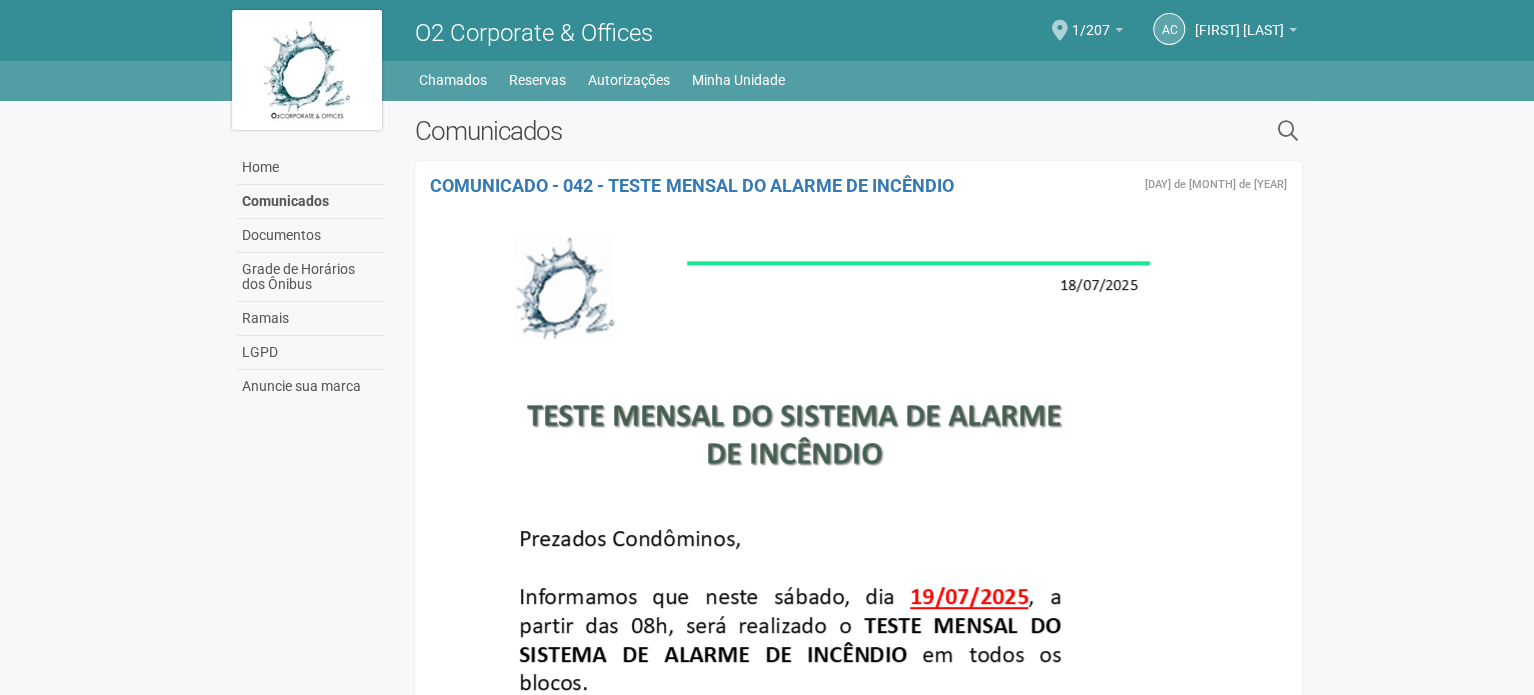 click on "Home
Comunicados
Documentos
Grade de Horários dos Ônibus
Ramais
LGPD
Anuncie sua marca" at bounding box center (308, 257) 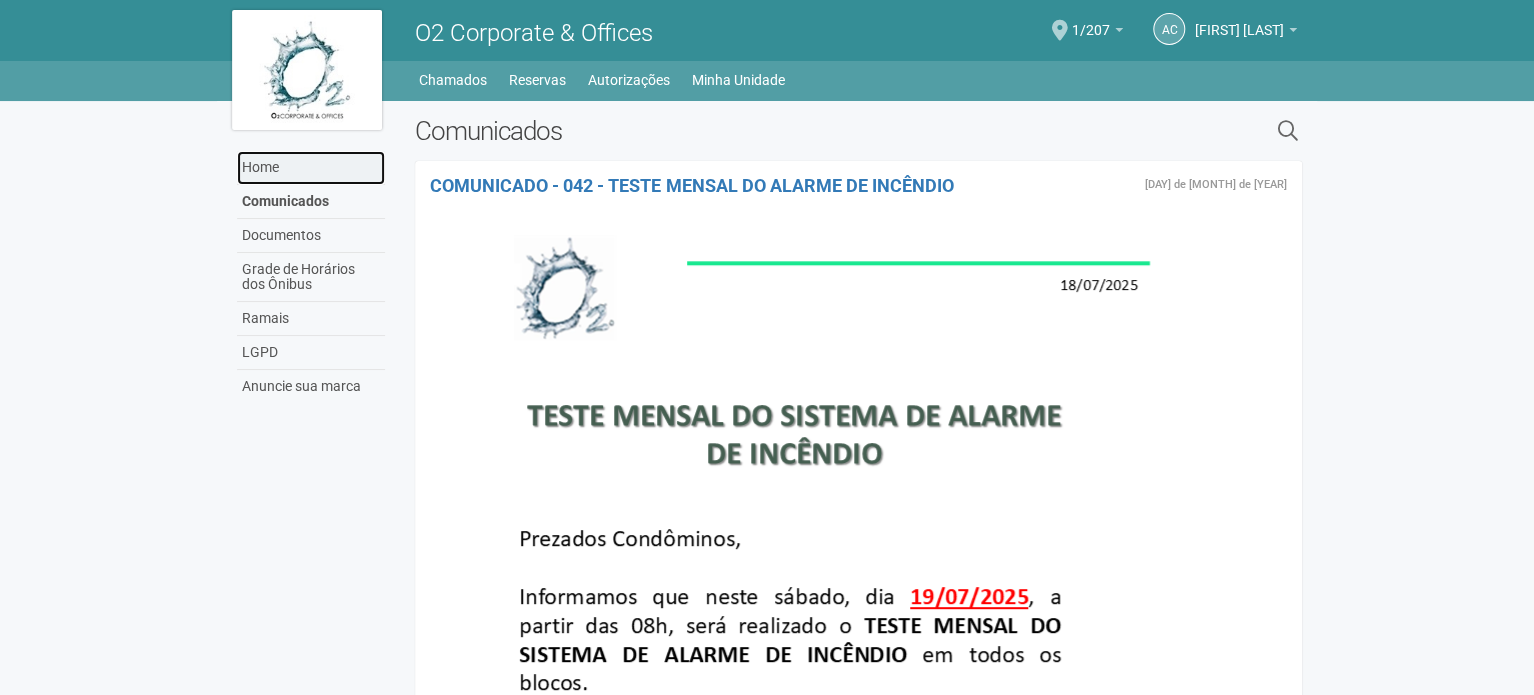 click on "Home" at bounding box center [311, 168] 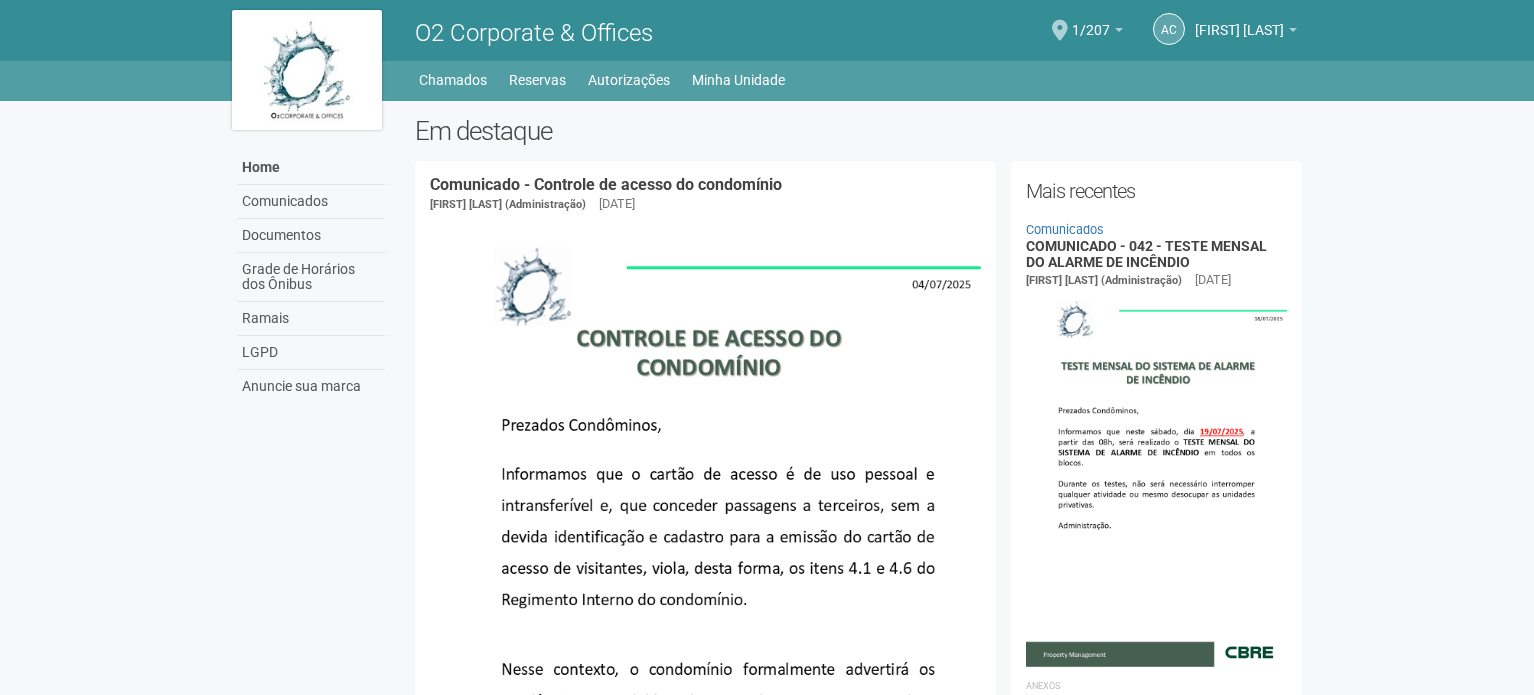 scroll, scrollTop: 0, scrollLeft: 0, axis: both 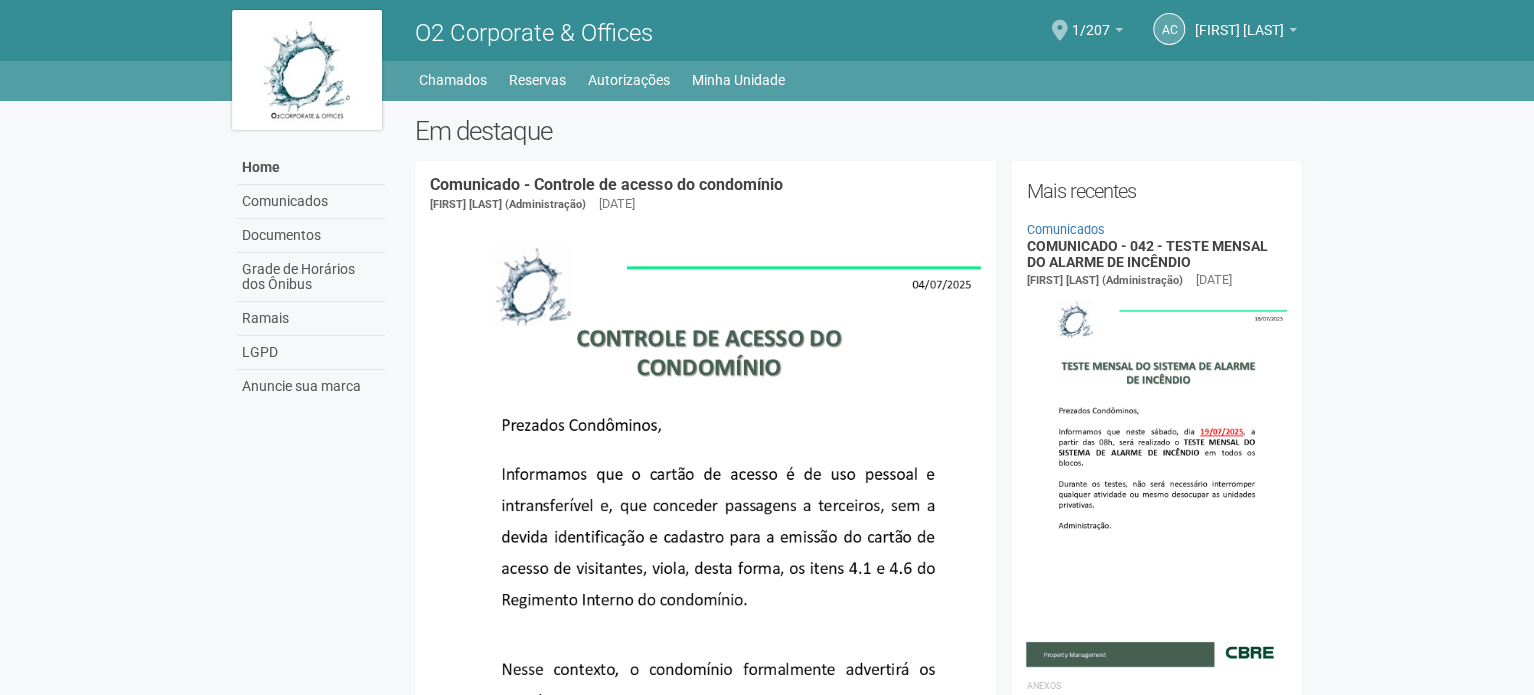 click at bounding box center [1060, 30] 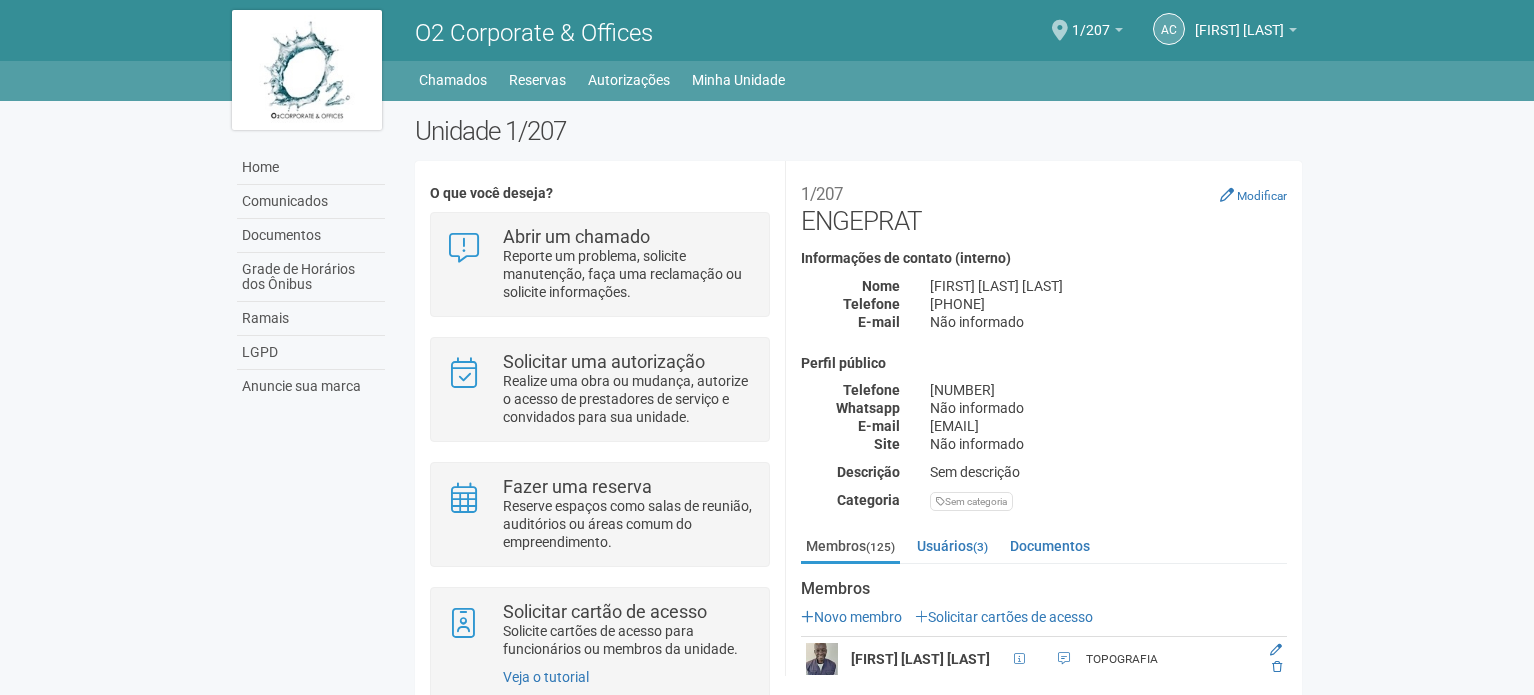 scroll, scrollTop: 0, scrollLeft: 0, axis: both 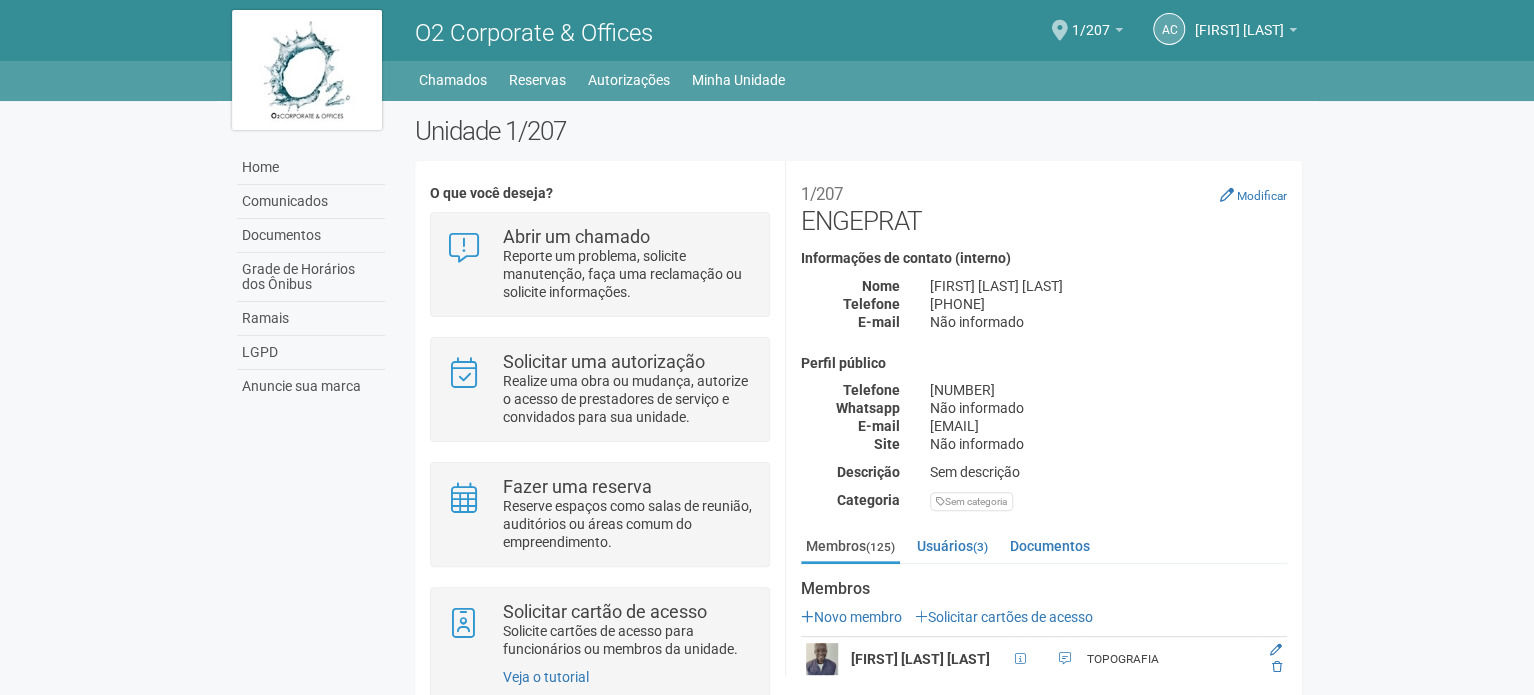 click on "Sem categoria" at bounding box center (971, 501) 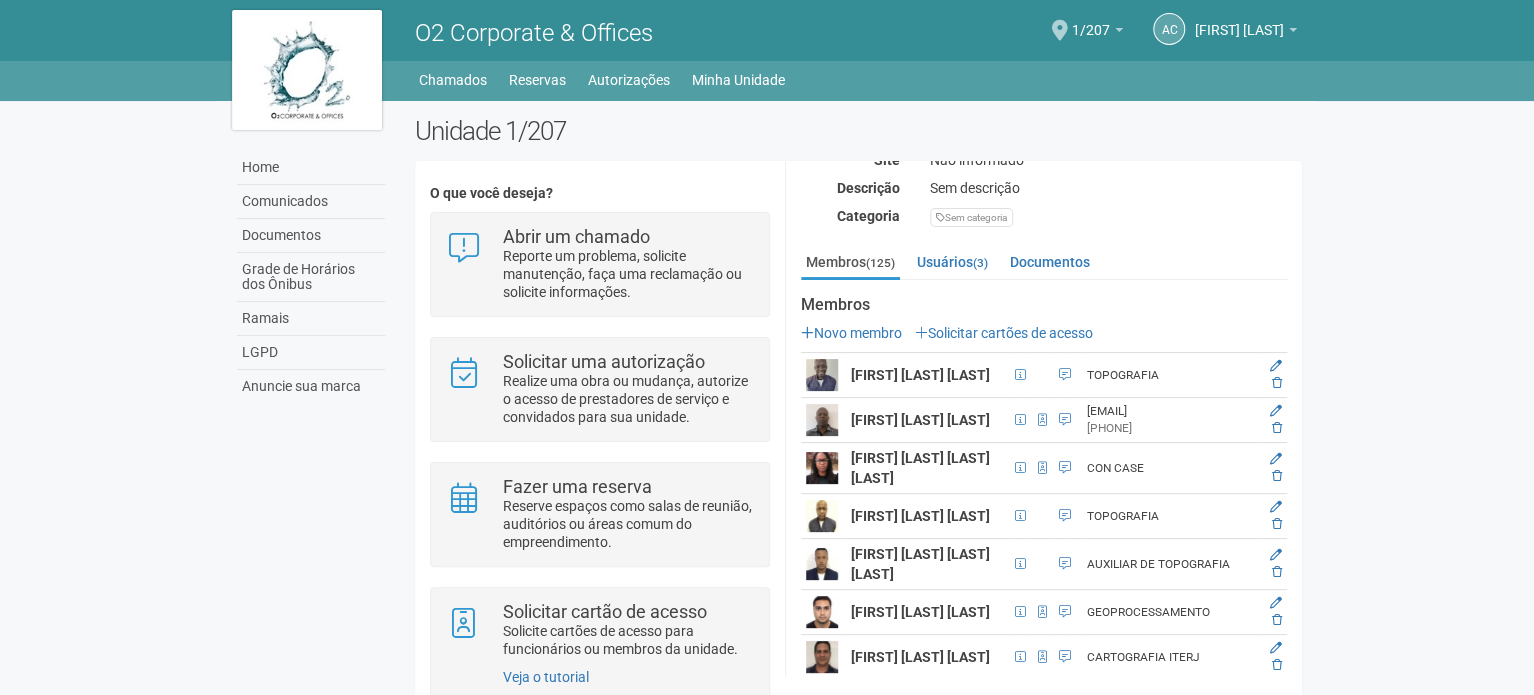 scroll, scrollTop: 200, scrollLeft: 0, axis: vertical 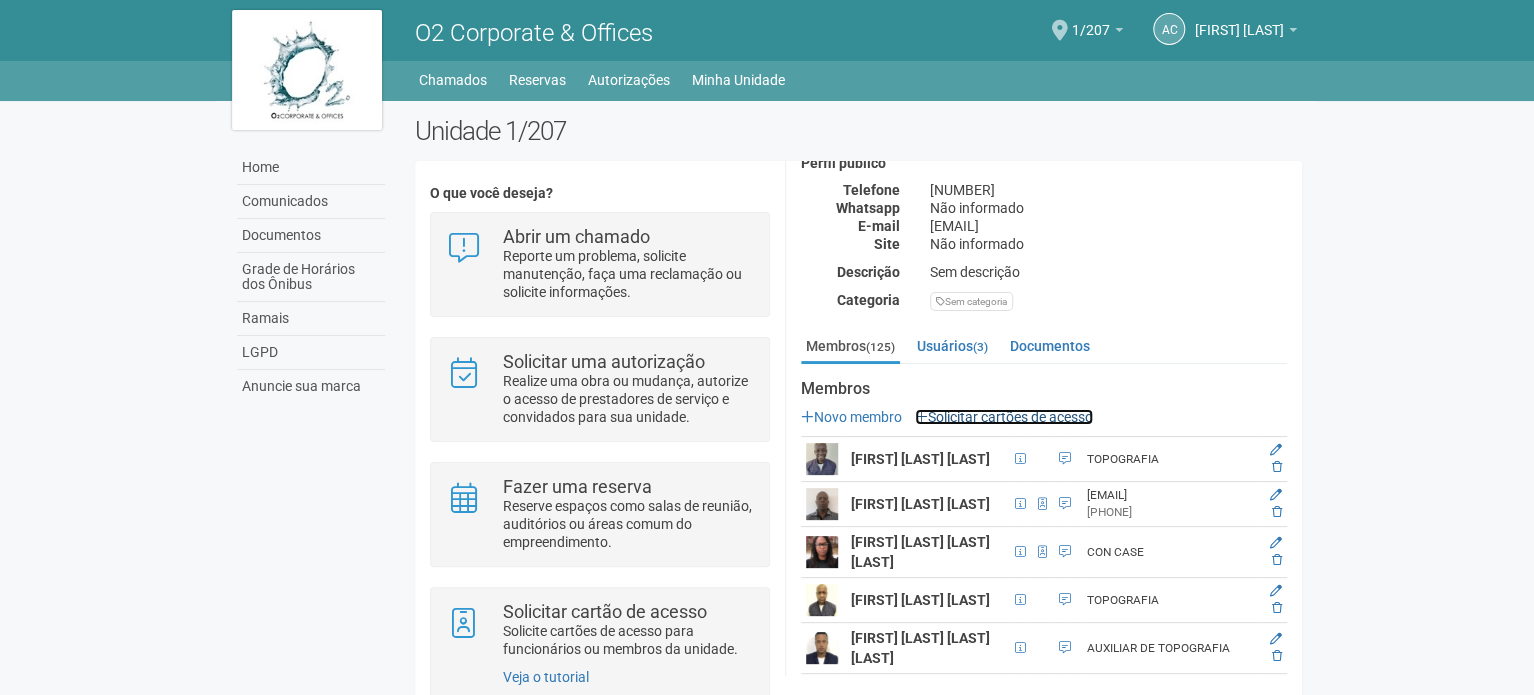 click on "Solicitar cartões de acesso" at bounding box center [1004, 417] 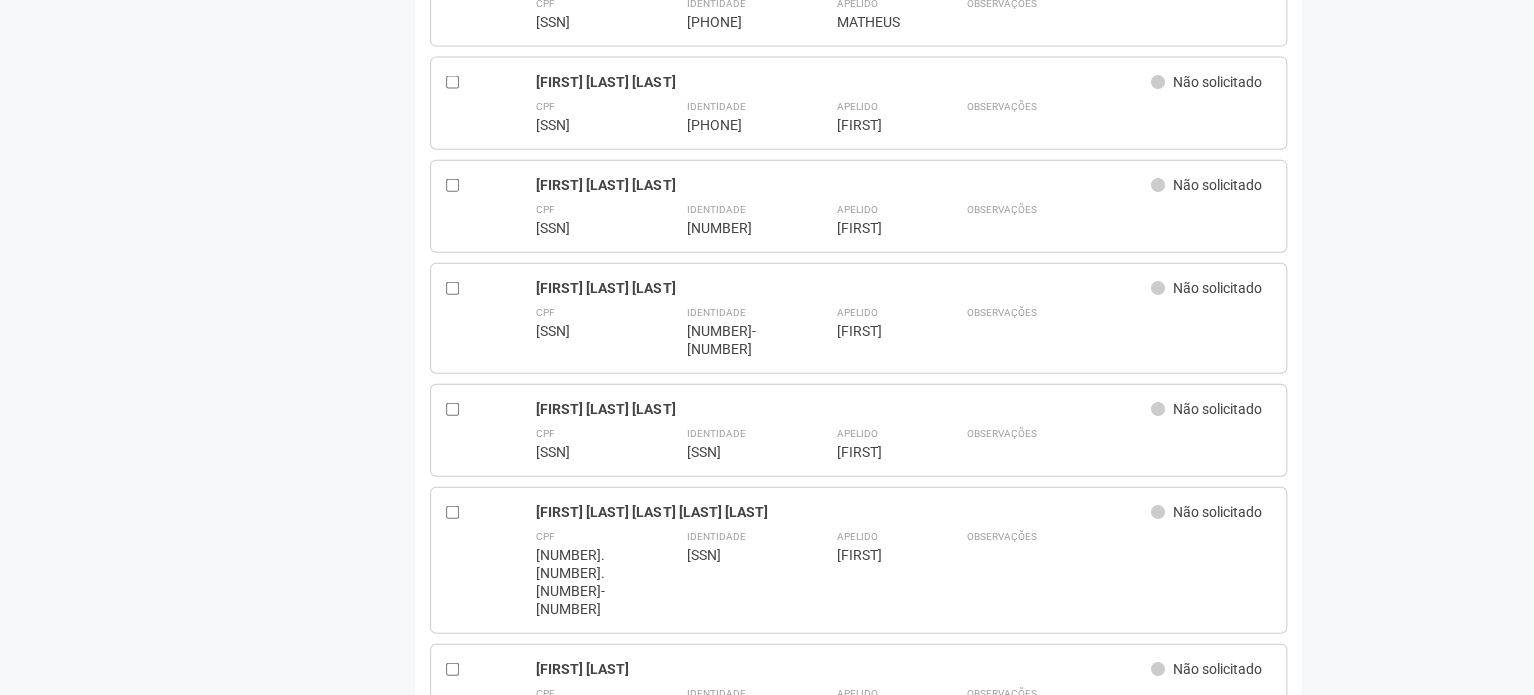 scroll, scrollTop: 1900, scrollLeft: 0, axis: vertical 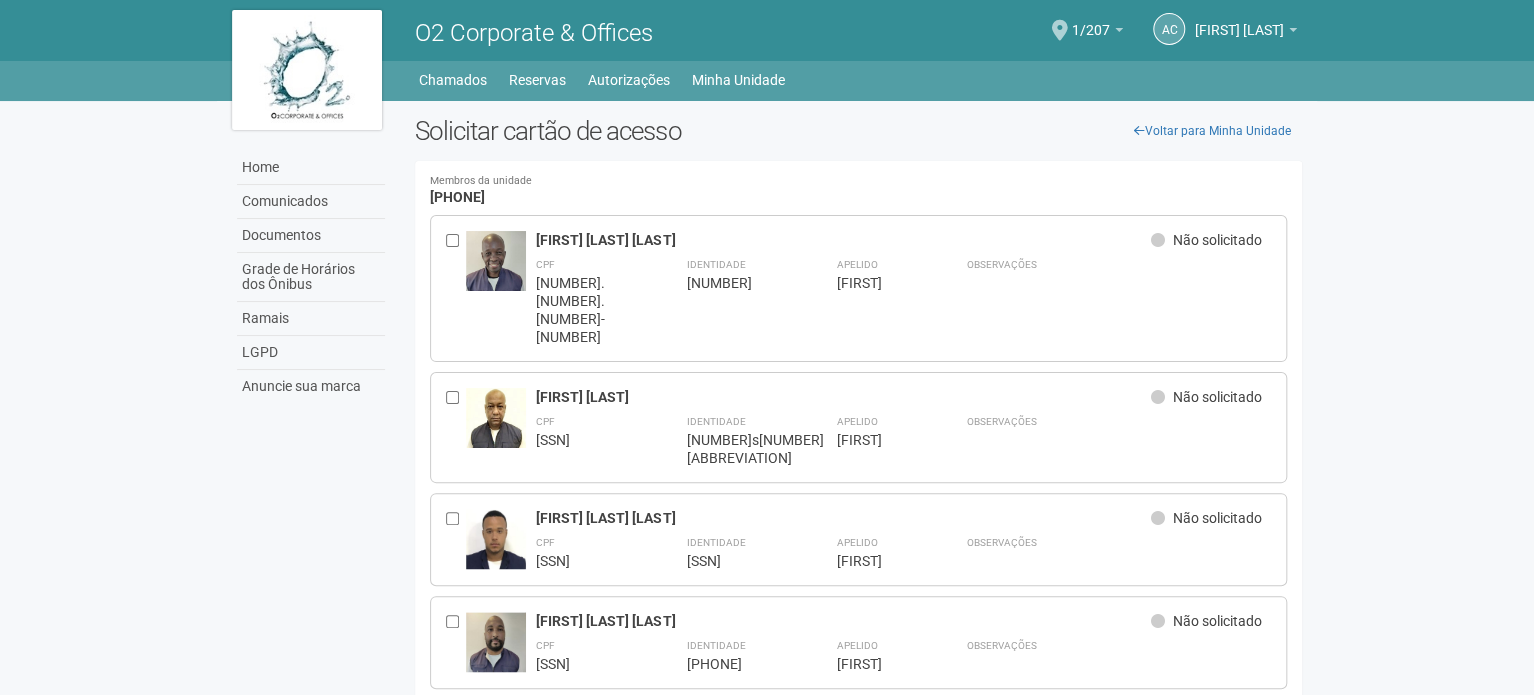 drag, startPoint x: 154, startPoint y: 195, endPoint x: 22, endPoint y: -121, distance: 342.46167 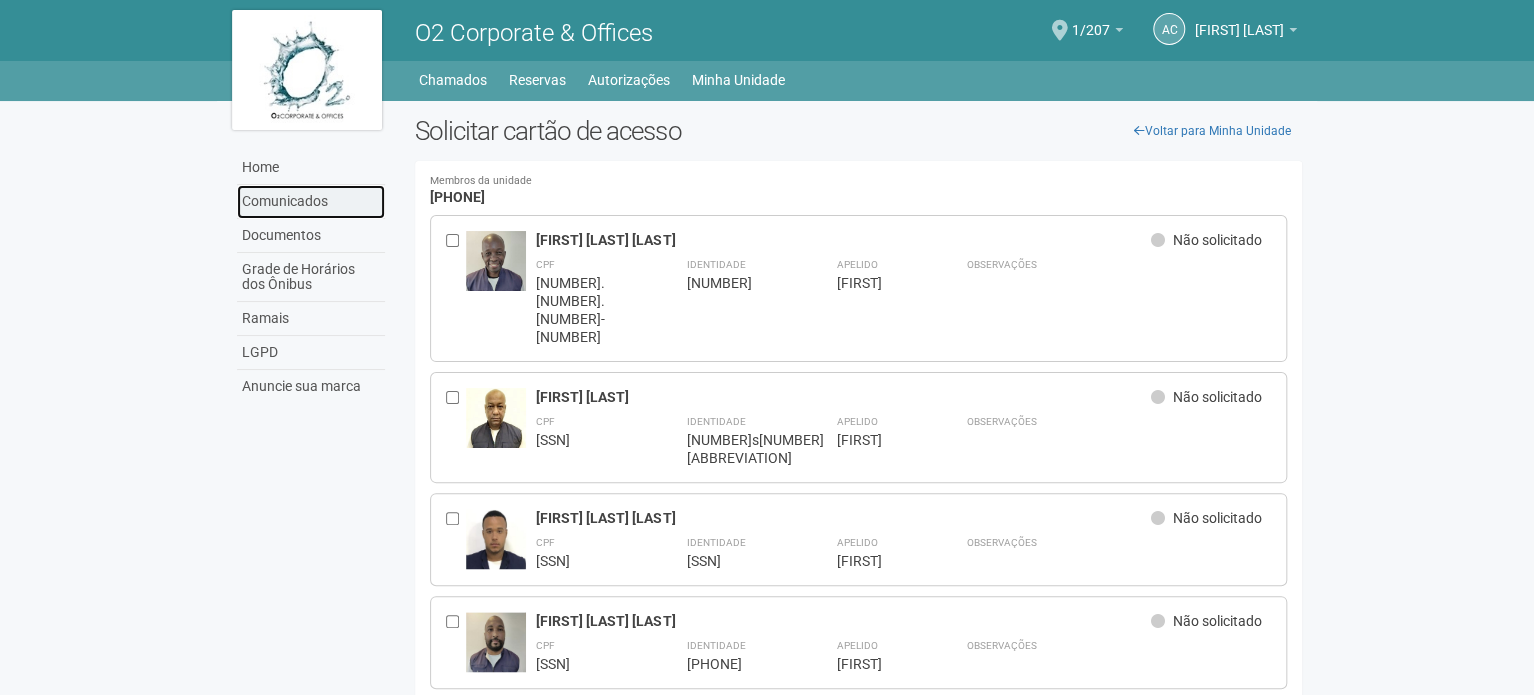click on "Comunicados" at bounding box center (311, 202) 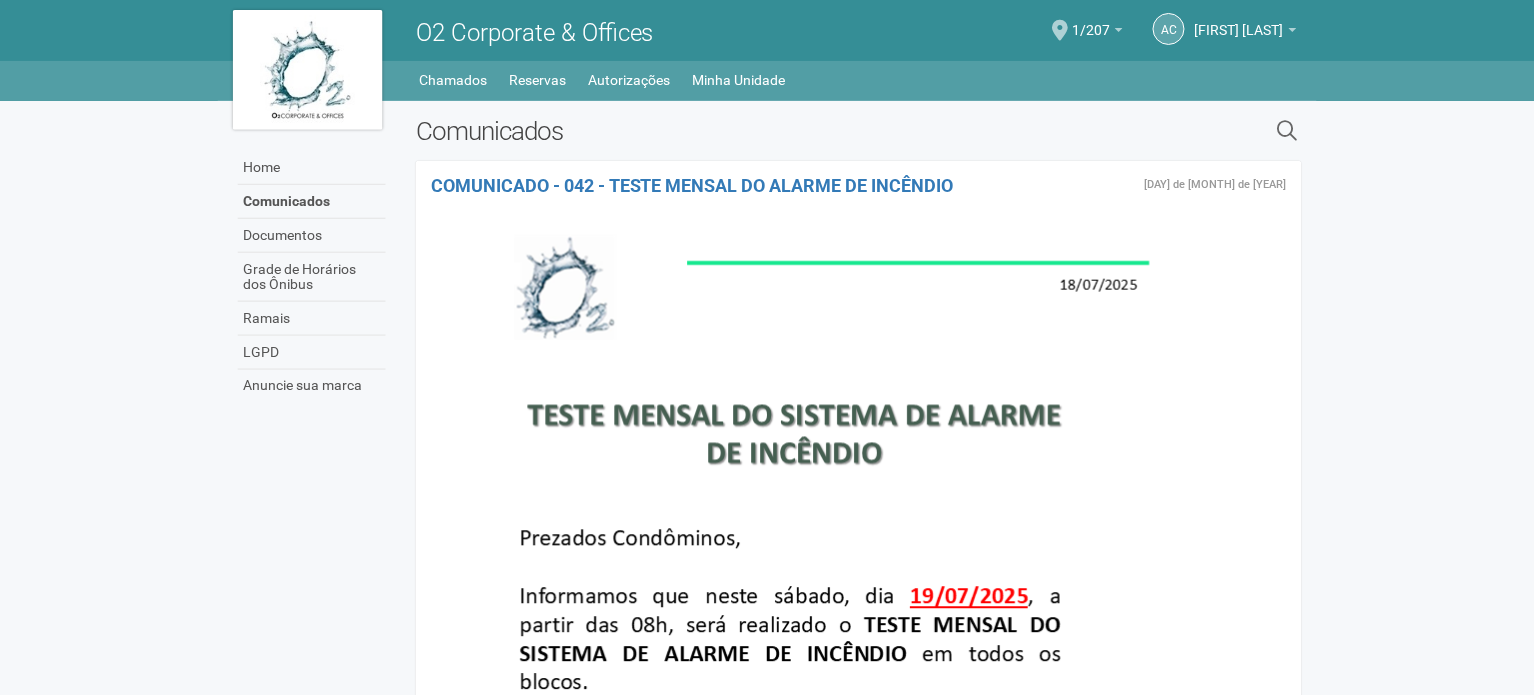 scroll, scrollTop: 0, scrollLeft: 0, axis: both 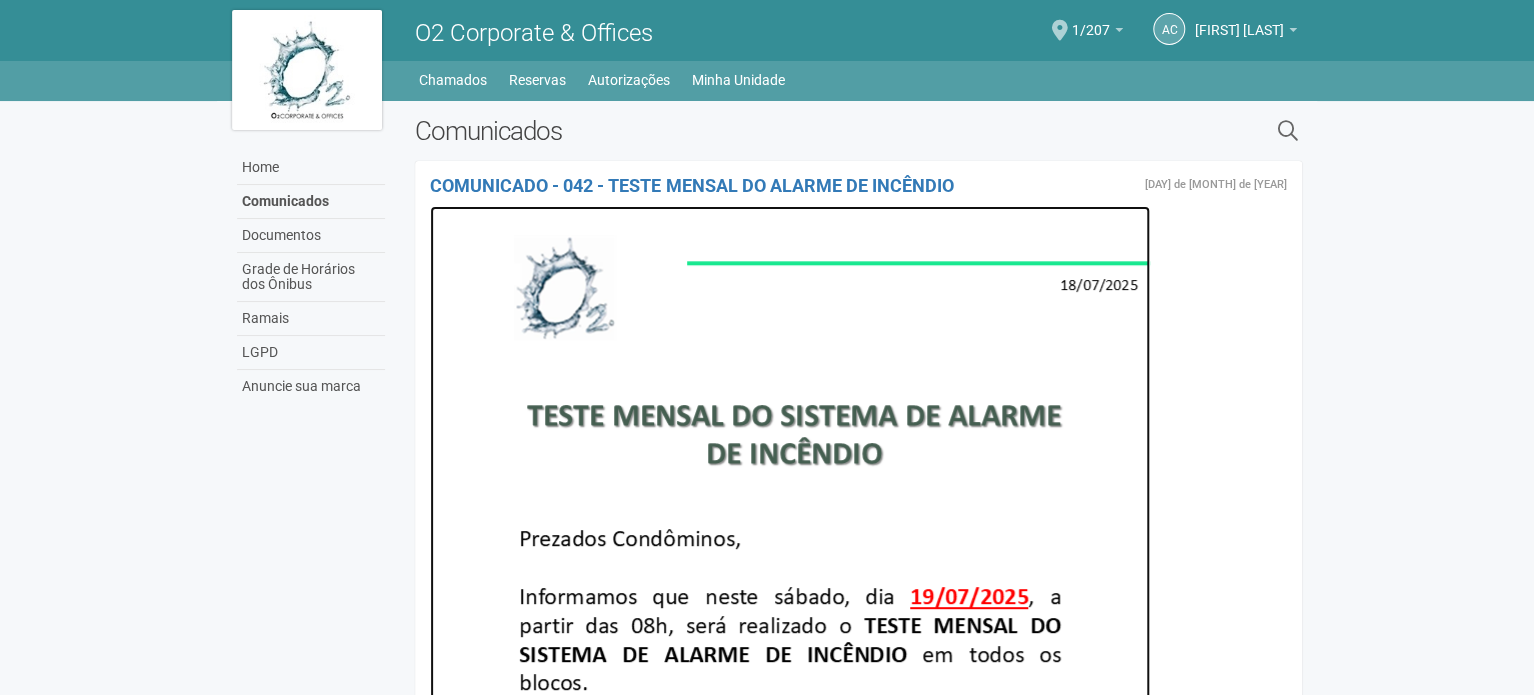 click at bounding box center [790, 726] 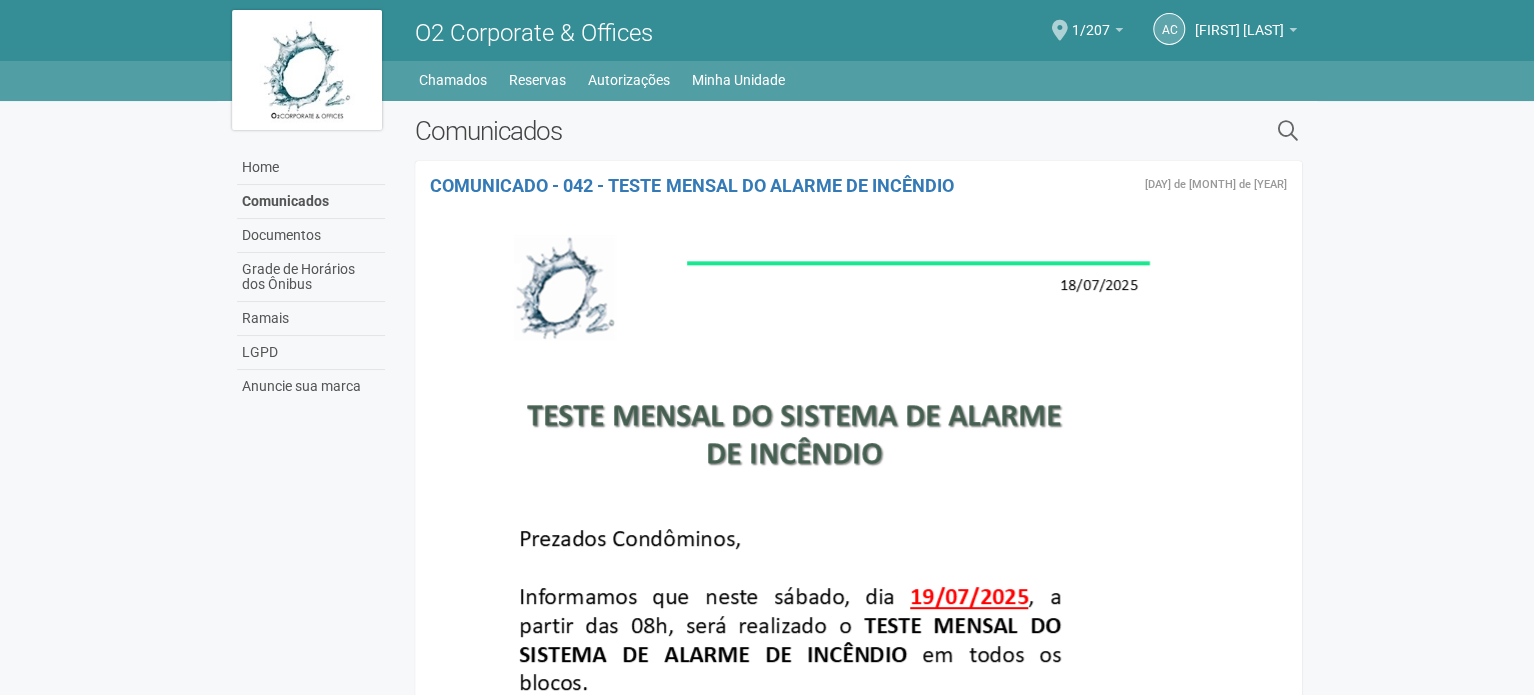 click on "Comunicados" at bounding box center [743, 131] 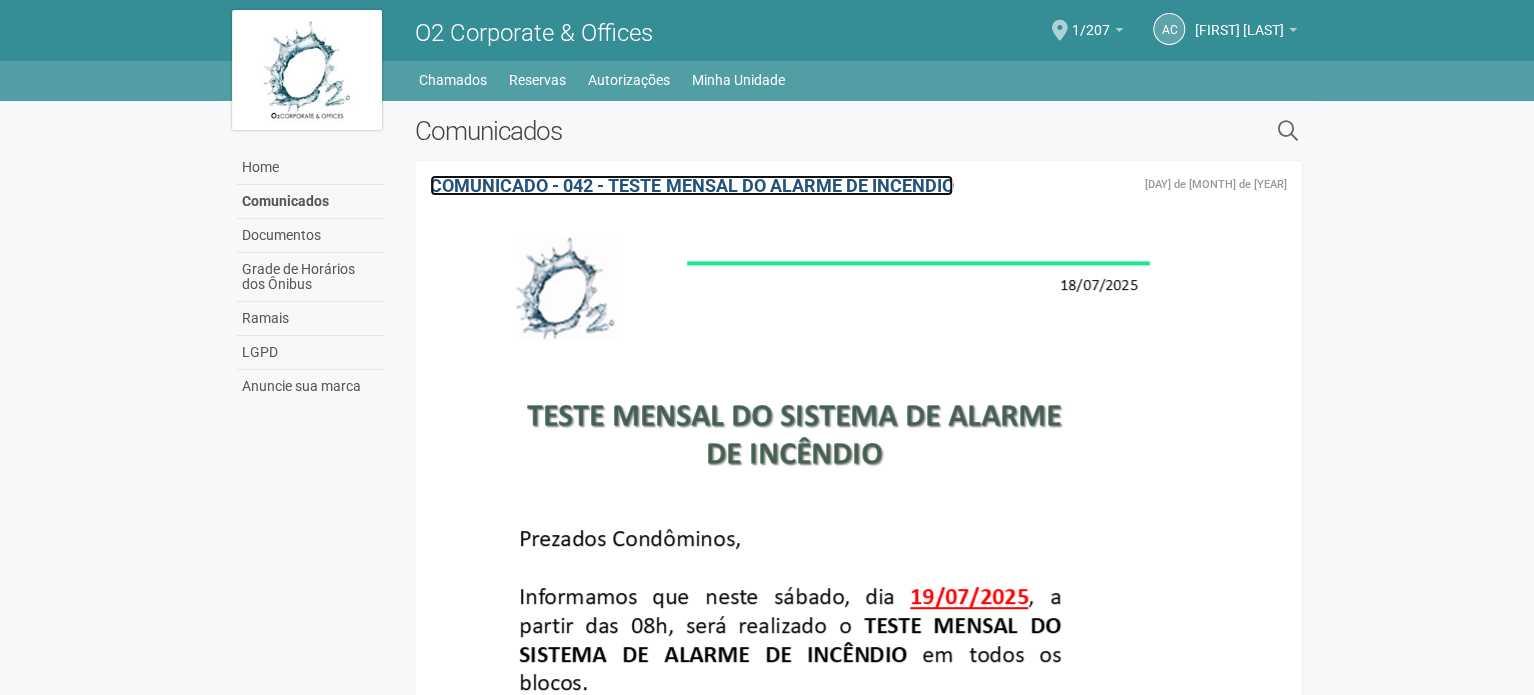 click on "COMUNICADO - 042 - TESTE MENSAL DO ALARME DE INCÊNDIO" at bounding box center (691, 185) 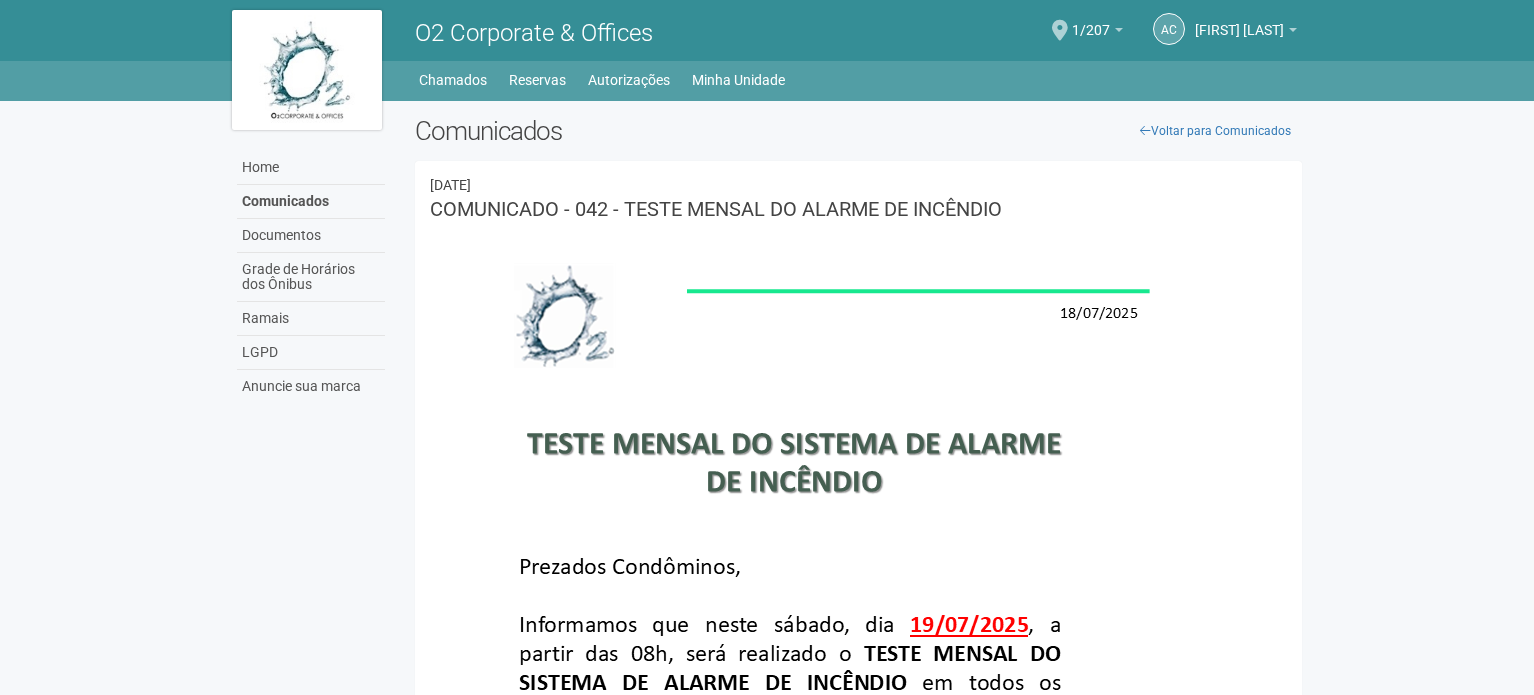 scroll, scrollTop: 0, scrollLeft: 0, axis: both 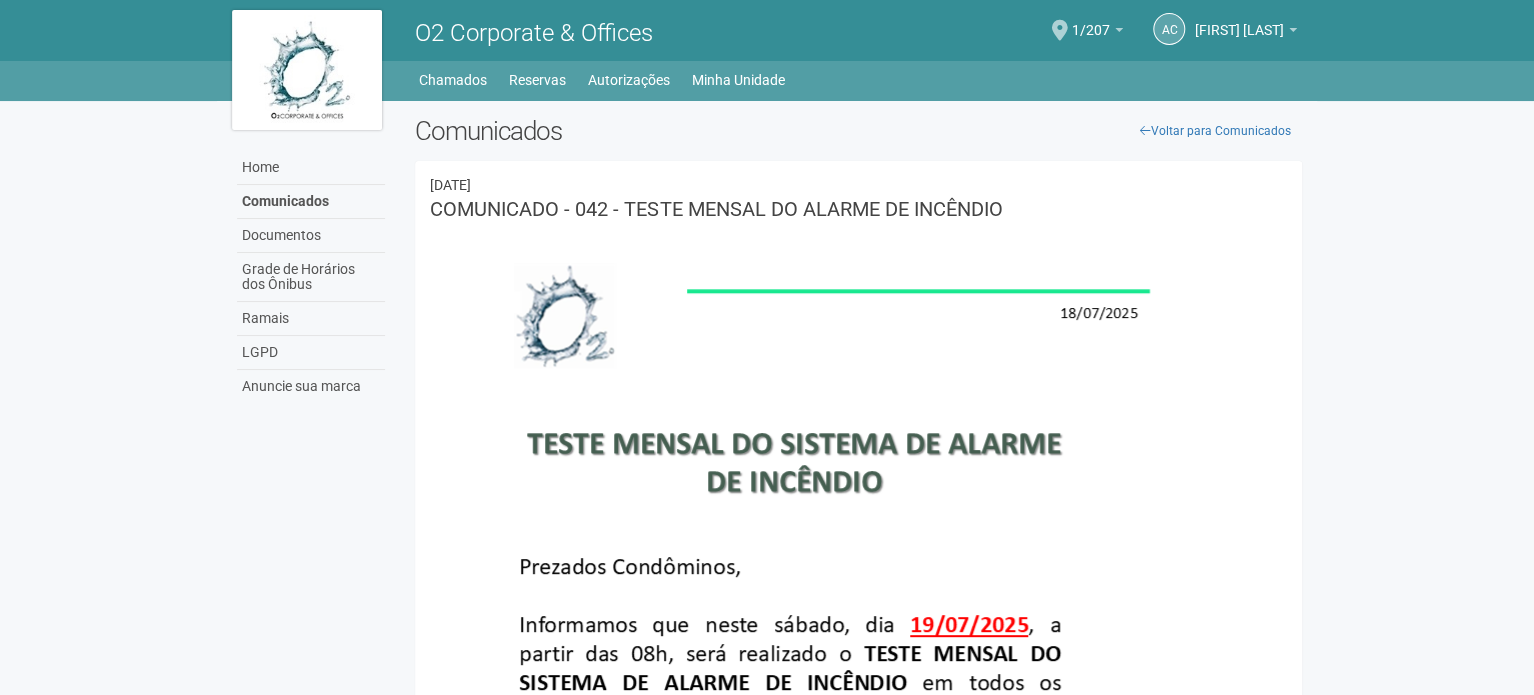 drag, startPoint x: 0, startPoint y: 0, endPoint x: 785, endPoint y: 190, distance: 807.6664 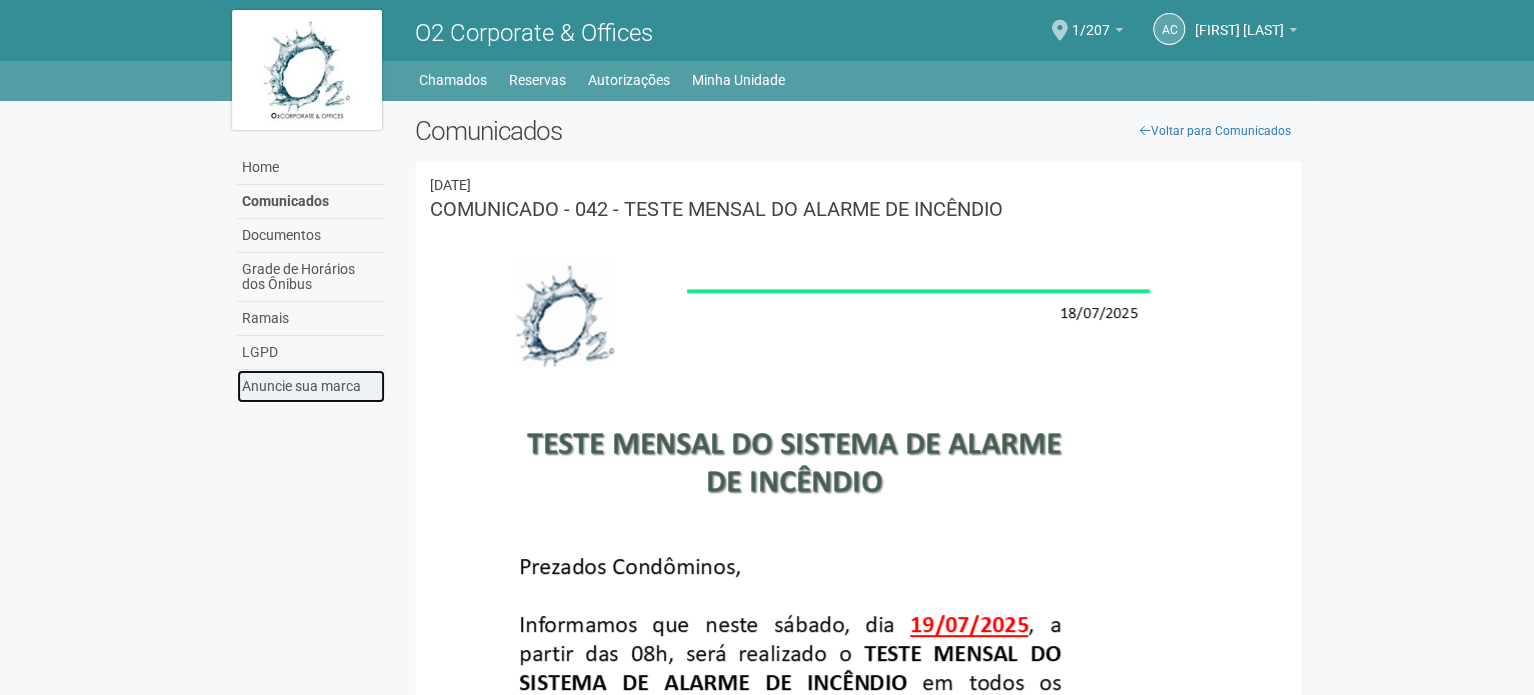 click on "Anuncie sua marca" at bounding box center (311, 386) 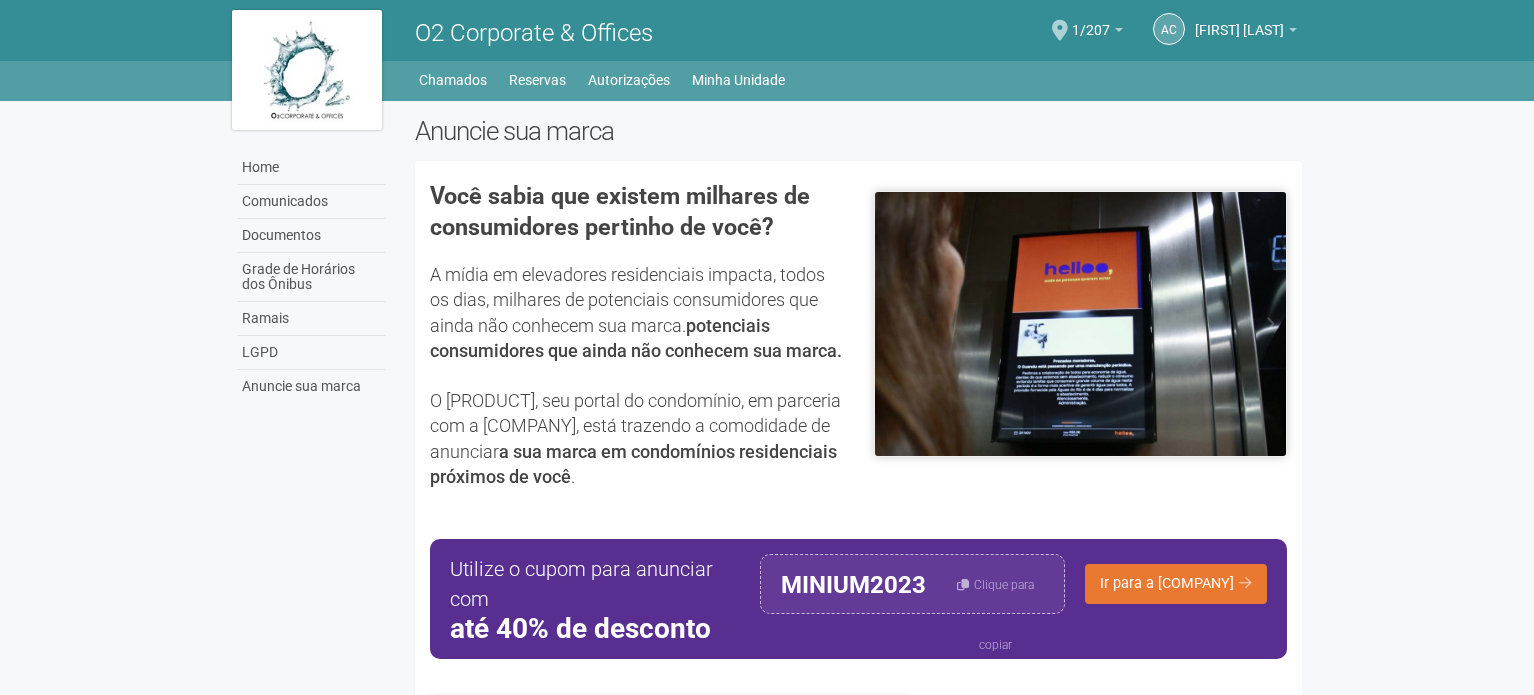 scroll, scrollTop: 0, scrollLeft: 0, axis: both 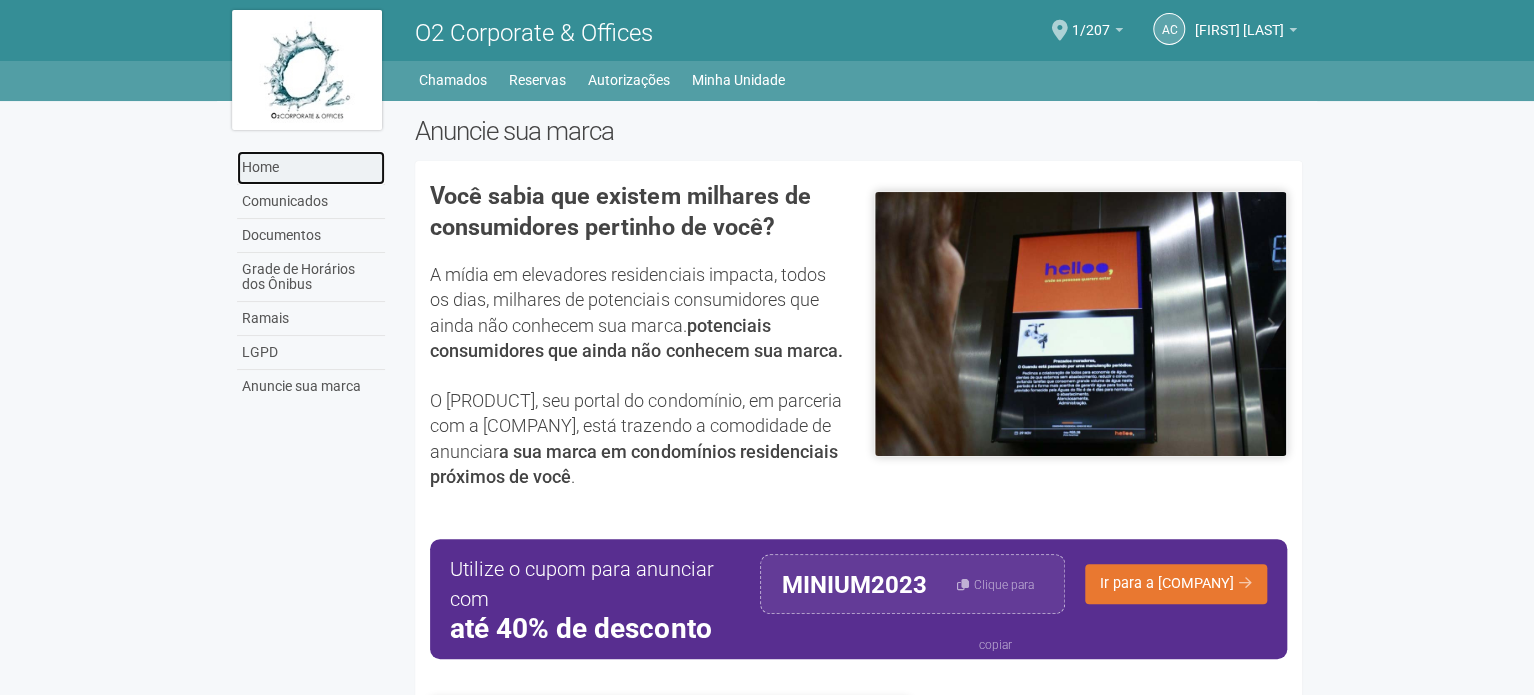 click on "Home" at bounding box center [311, 168] 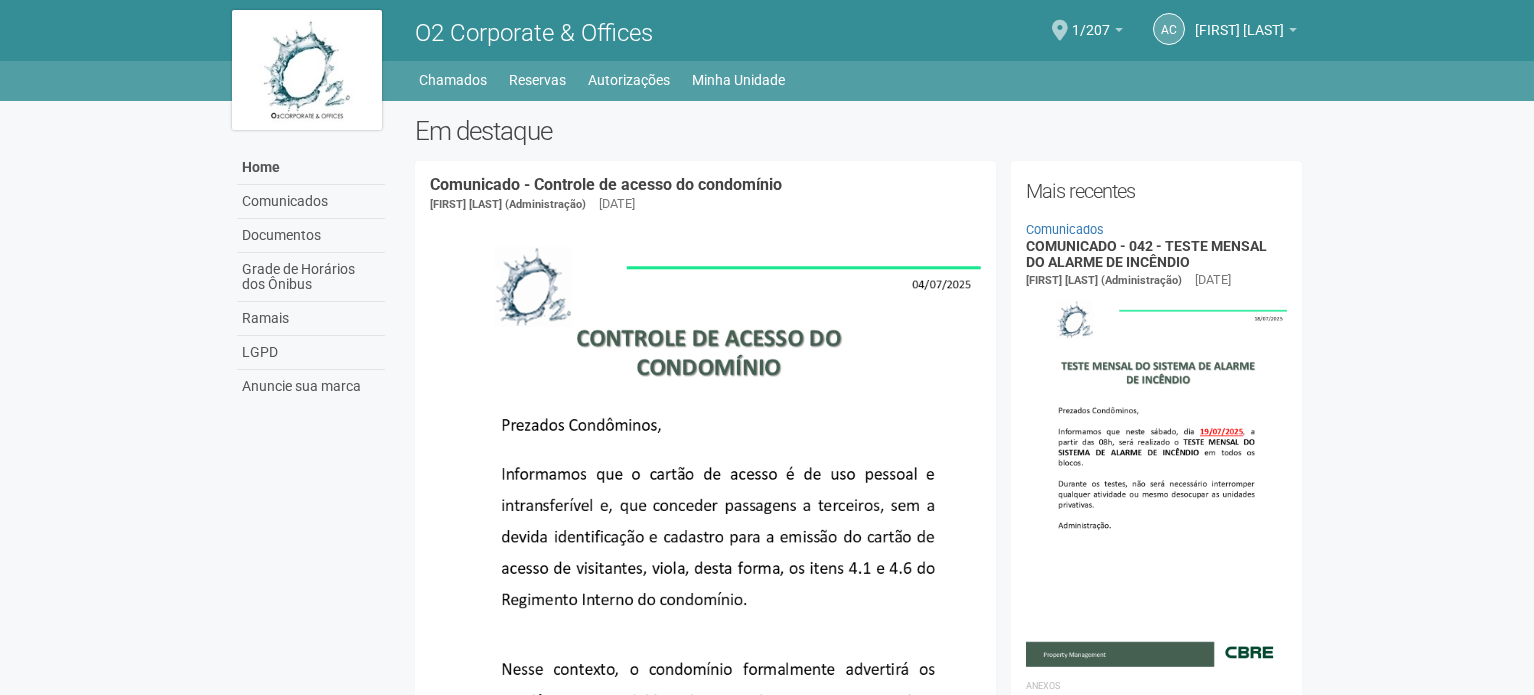 scroll, scrollTop: 0, scrollLeft: 0, axis: both 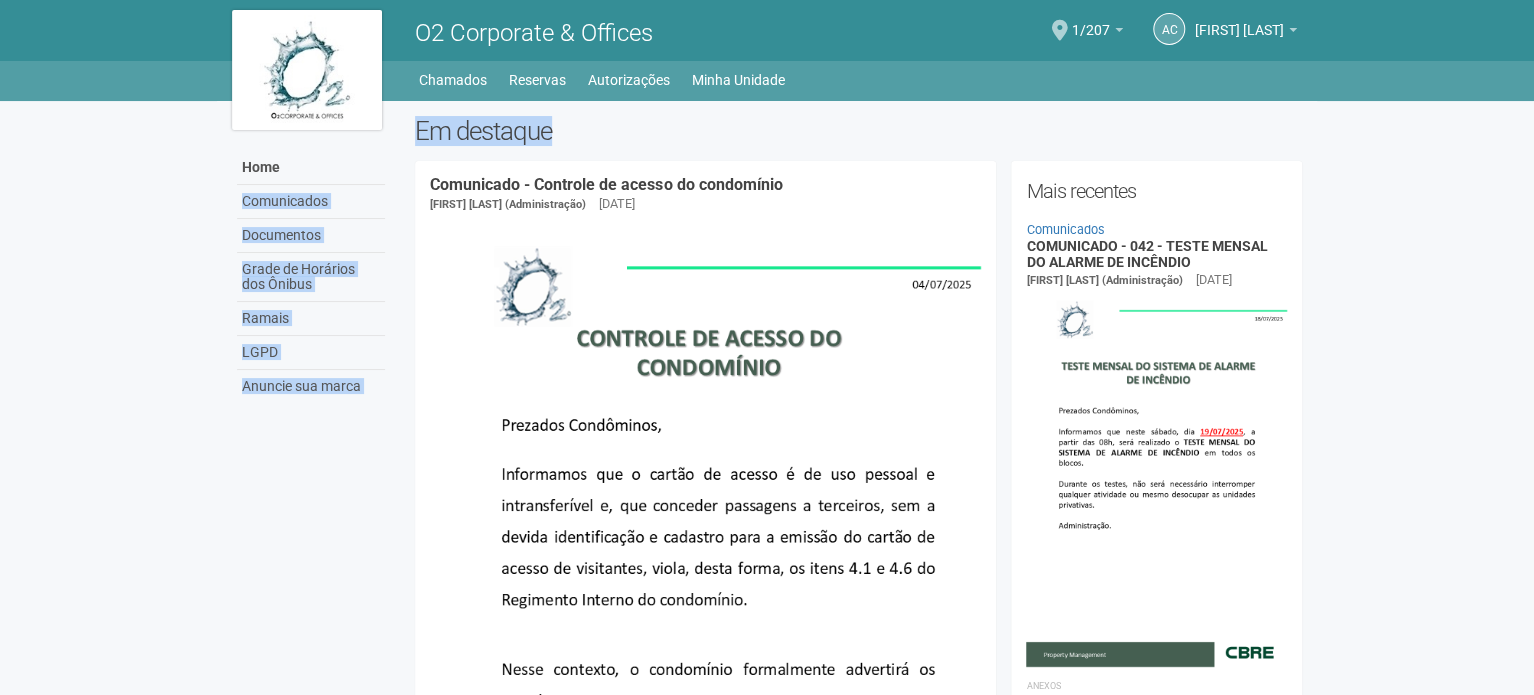 drag, startPoint x: 565, startPoint y: 132, endPoint x: 380, endPoint y: 121, distance: 185.32674 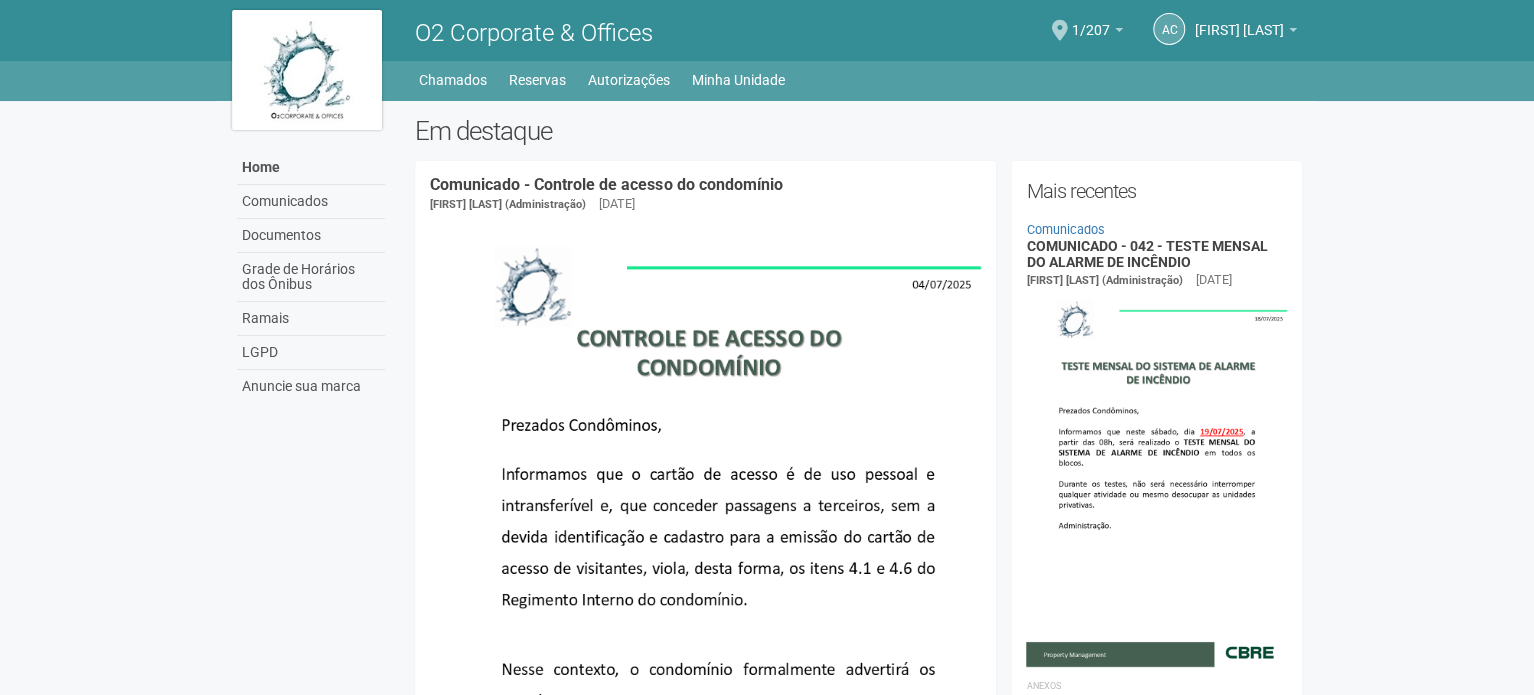 click on "Em destaque" at bounding box center (858, 131) 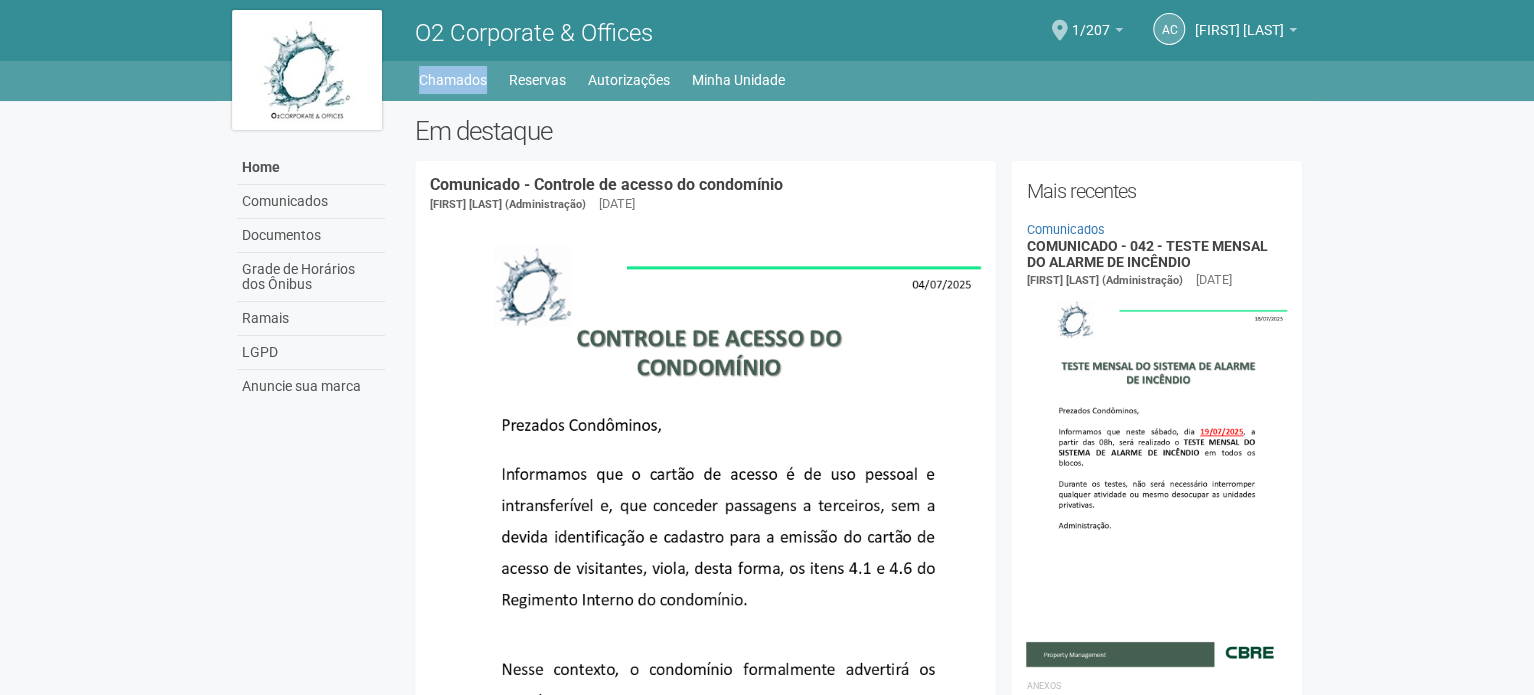 click on "Home
Home
Comunicados
Documentos
Grade de Horários dos Ônibus
Ramais
LGPD
Anuncie sua marca
Chamados
Reservas
Autorizações
Minha Unidade
Meu Perfil
Minhas unidades
1/207
Sair" at bounding box center (767, 81) 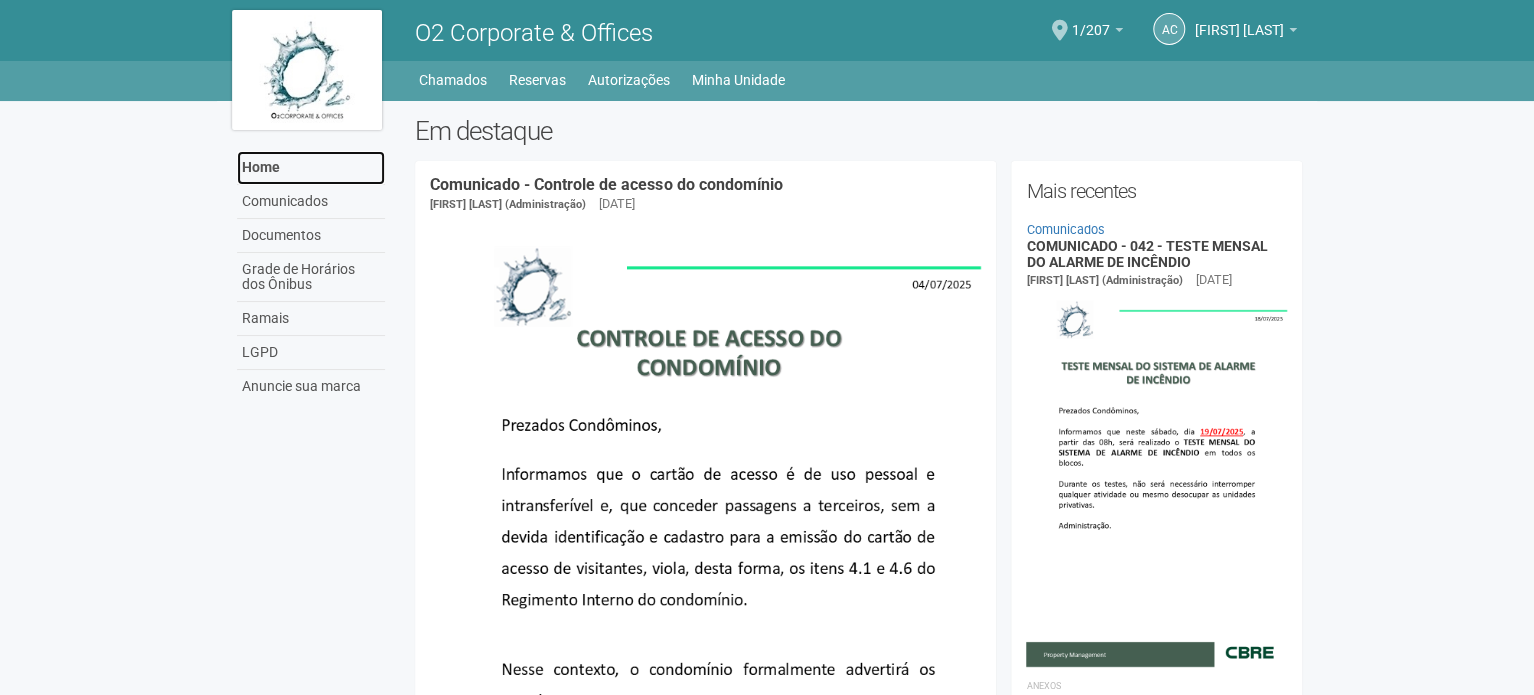 click on "Home" at bounding box center [311, 168] 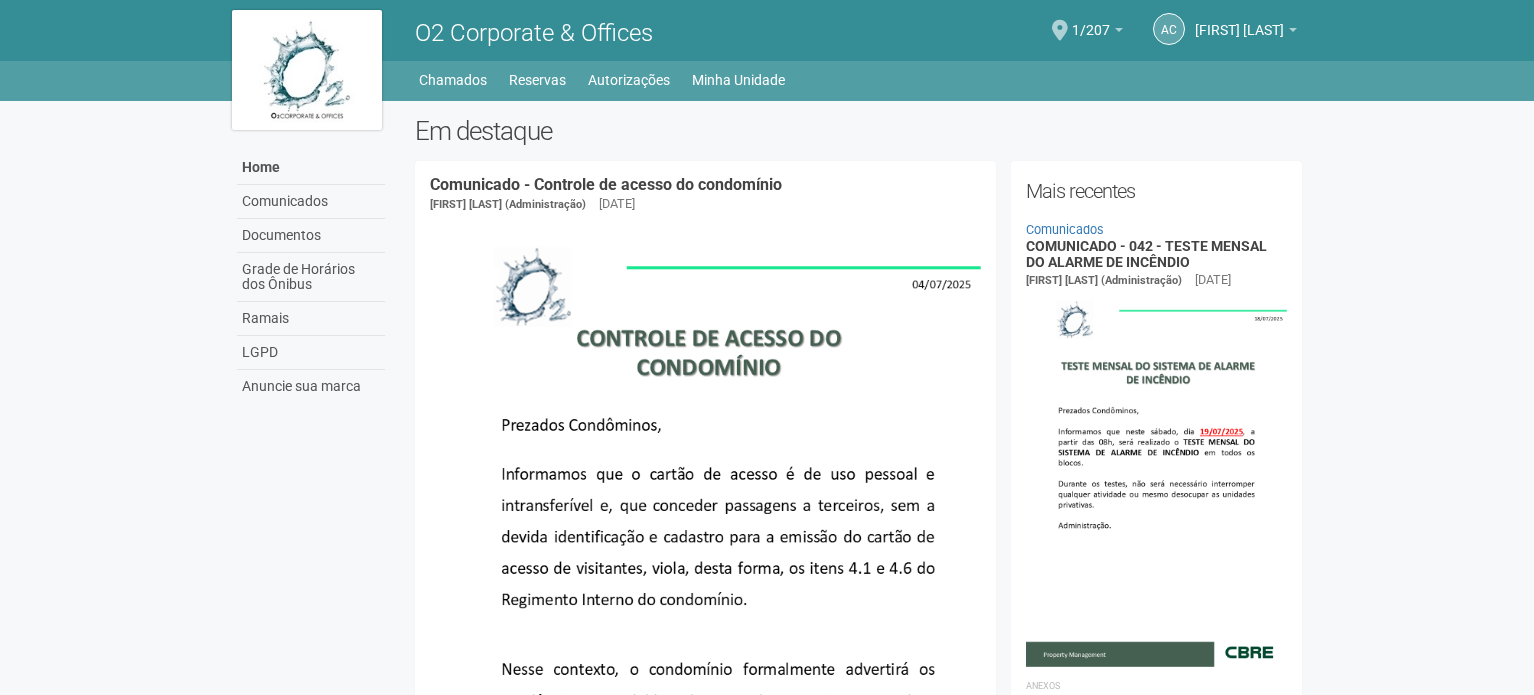 scroll, scrollTop: 0, scrollLeft: 0, axis: both 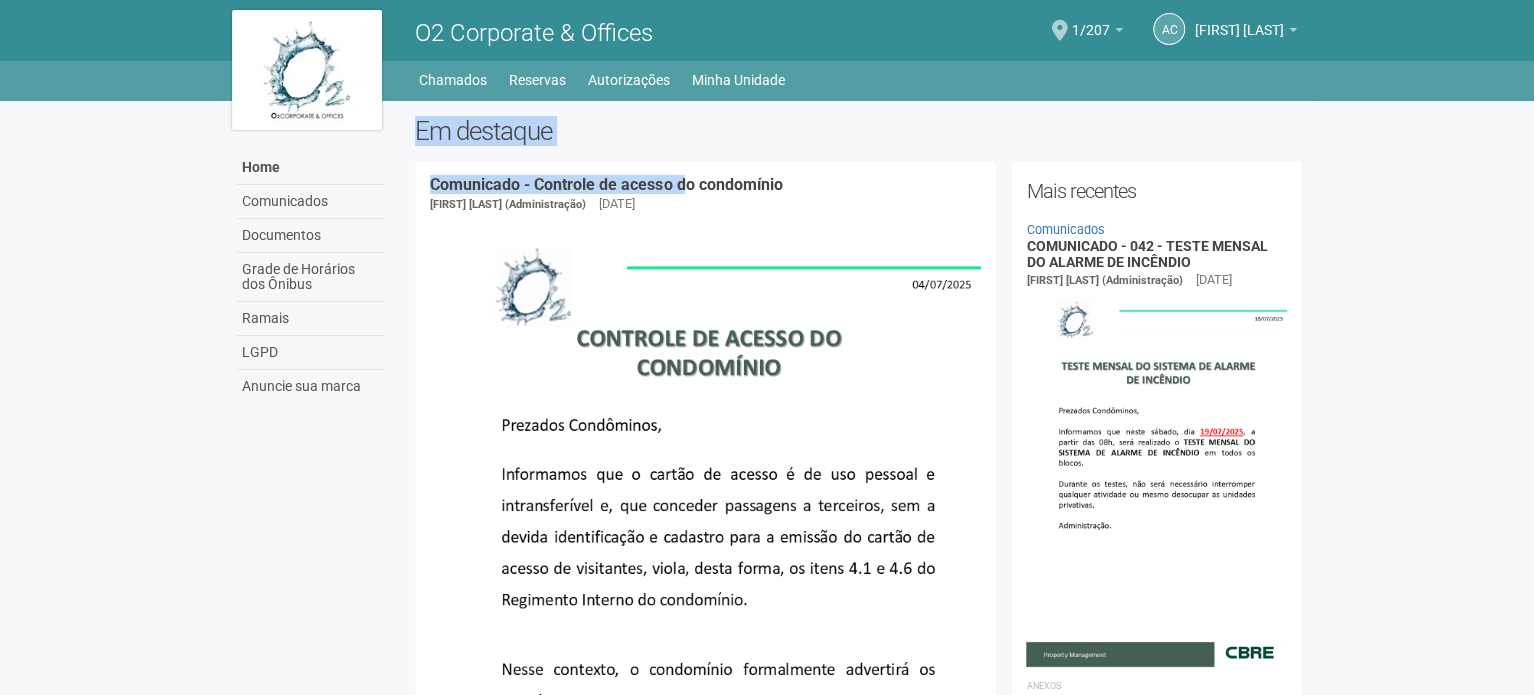 drag, startPoint x: 408, startPoint y: 124, endPoint x: 688, endPoint y: 160, distance: 282.3048 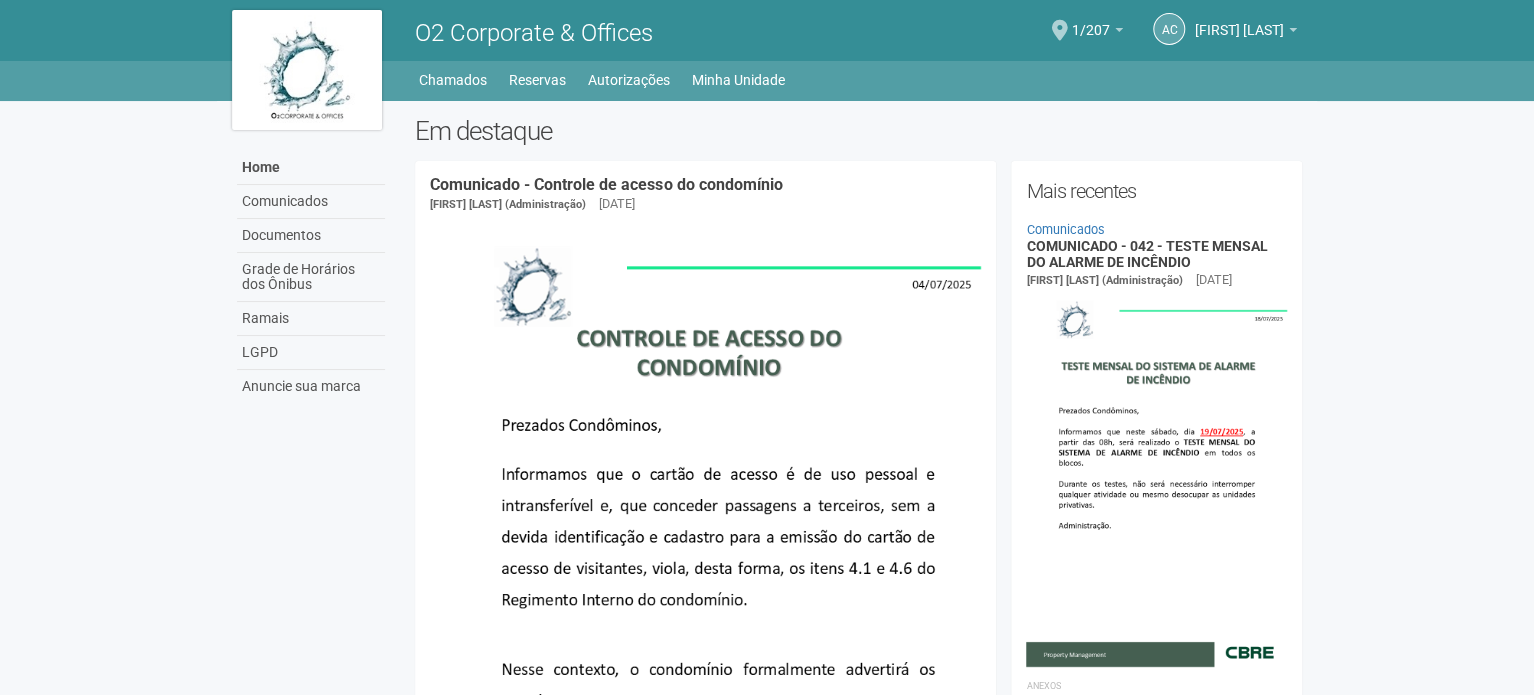 click on "Em destaque" at bounding box center [858, 131] 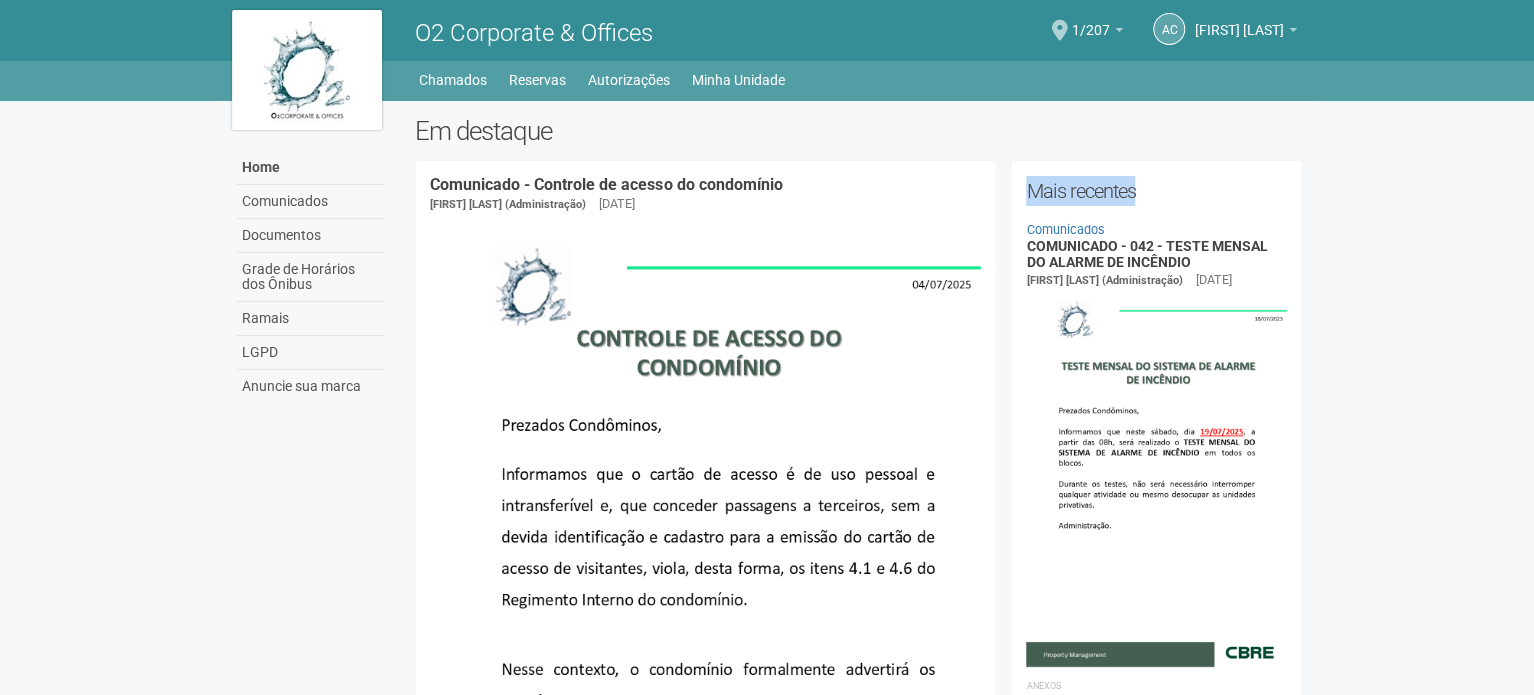 drag, startPoint x: 1026, startPoint y: 183, endPoint x: 1204, endPoint y: 183, distance: 178 